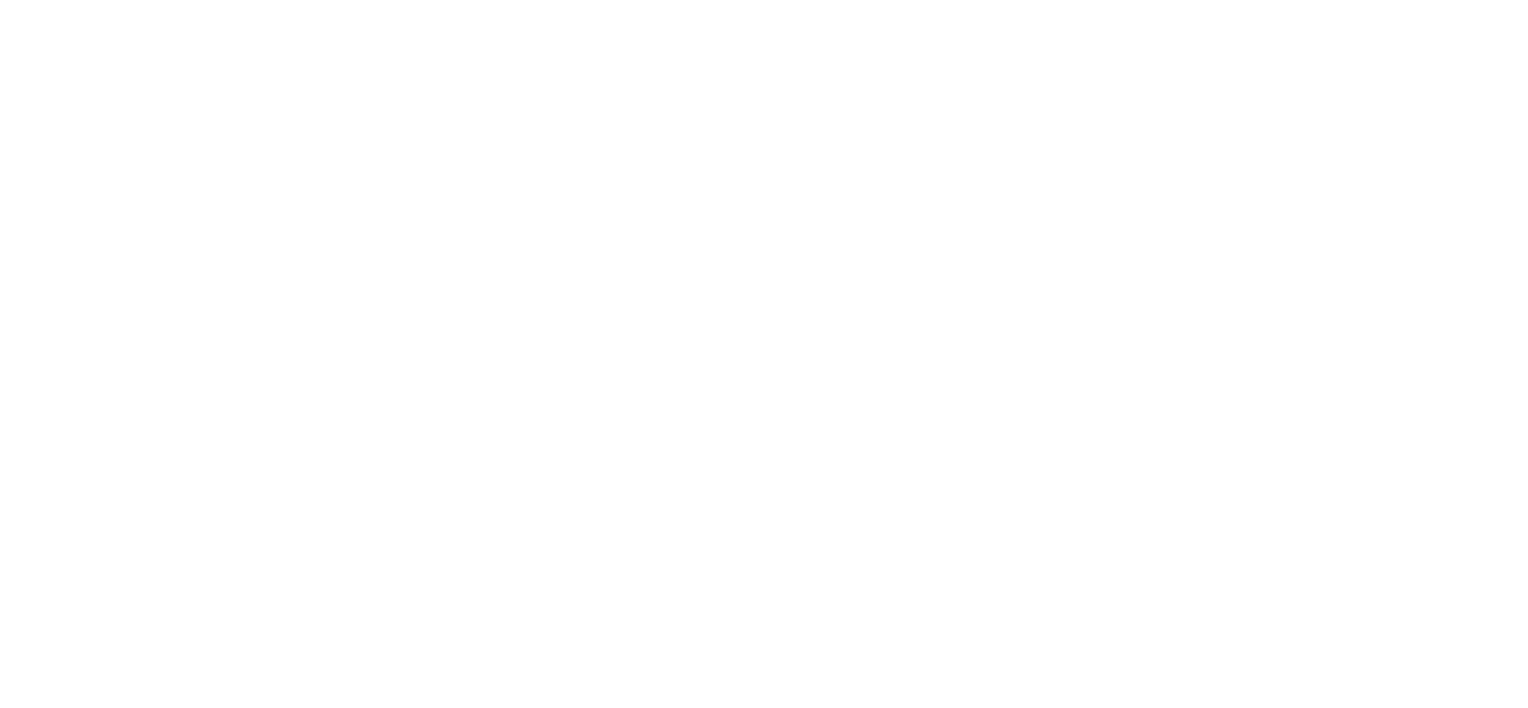 scroll, scrollTop: 0, scrollLeft: 0, axis: both 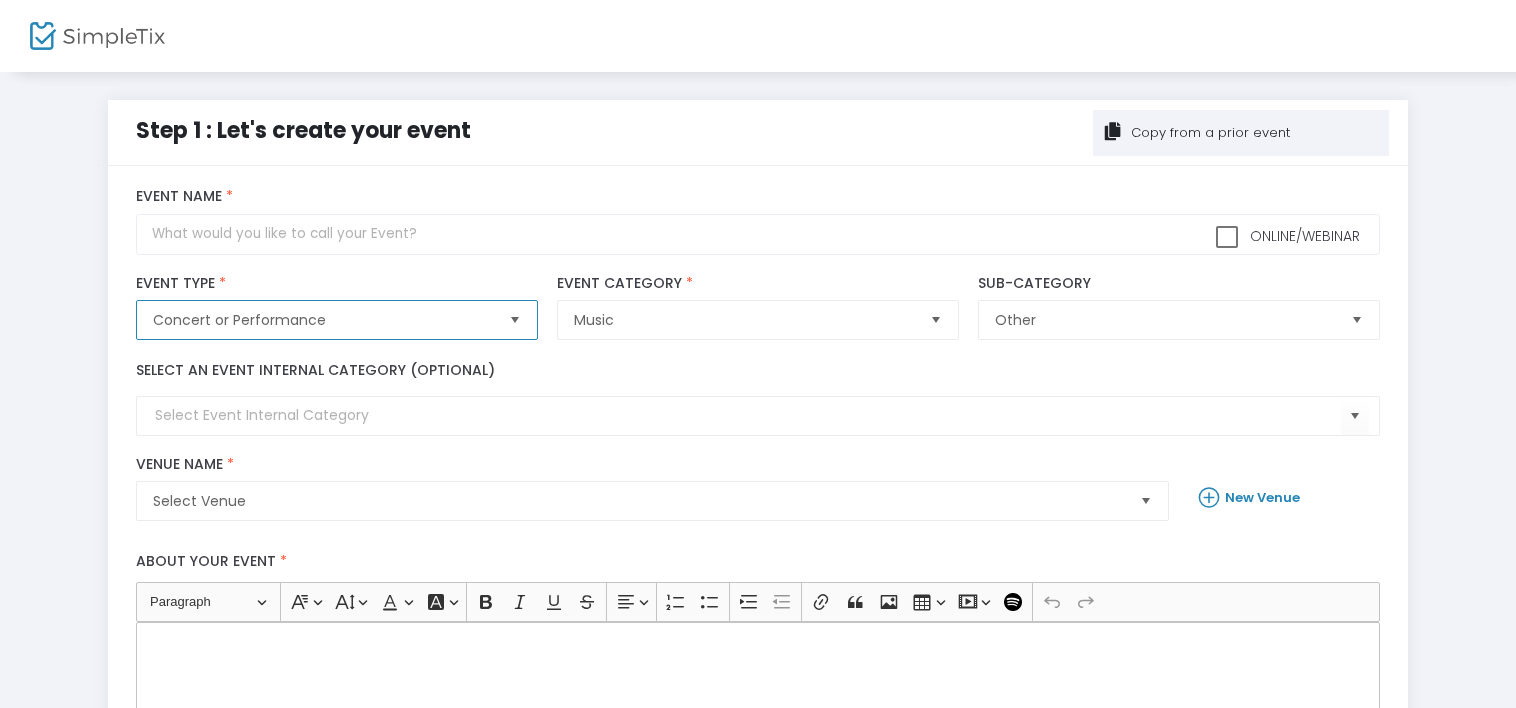 click on "Concert or Performance" at bounding box center [322, 320] 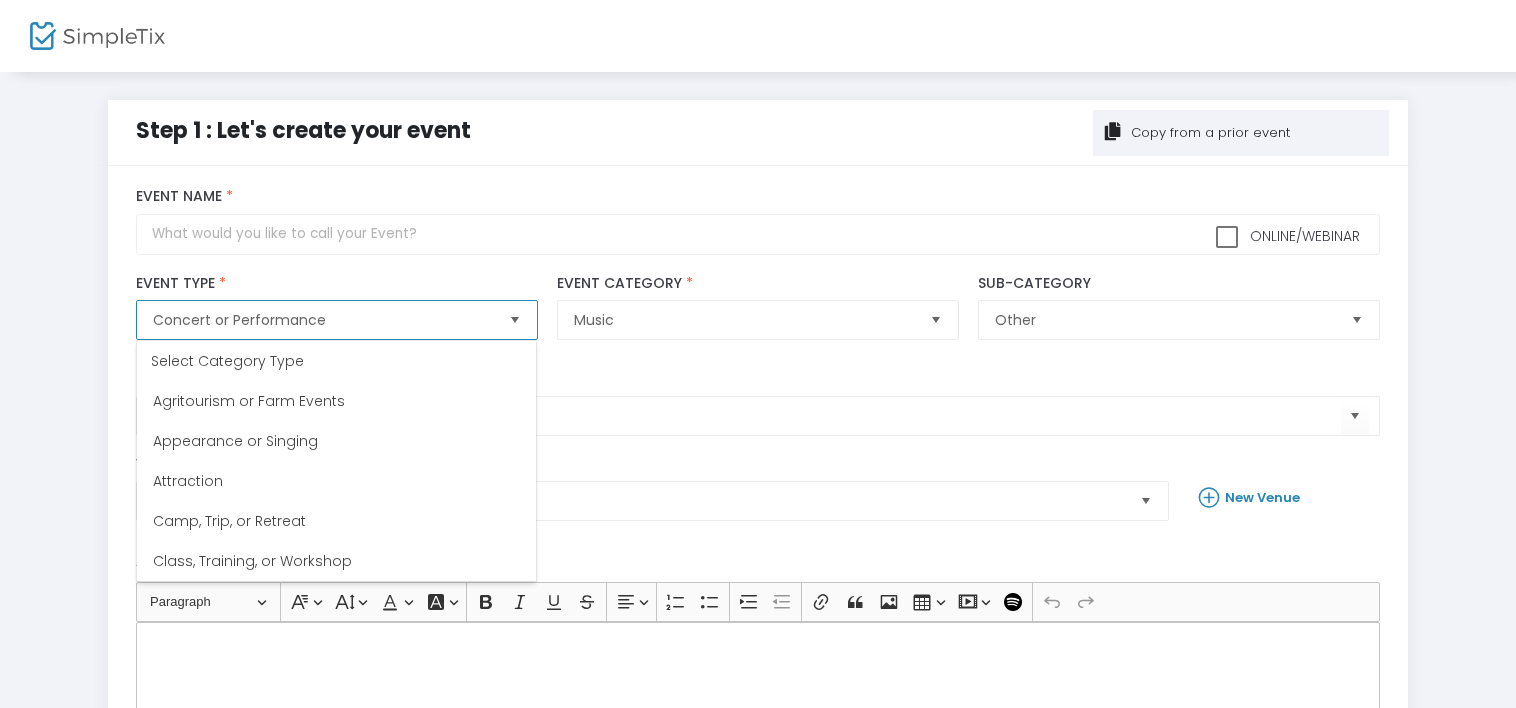 scroll, scrollTop: 40, scrollLeft: 0, axis: vertical 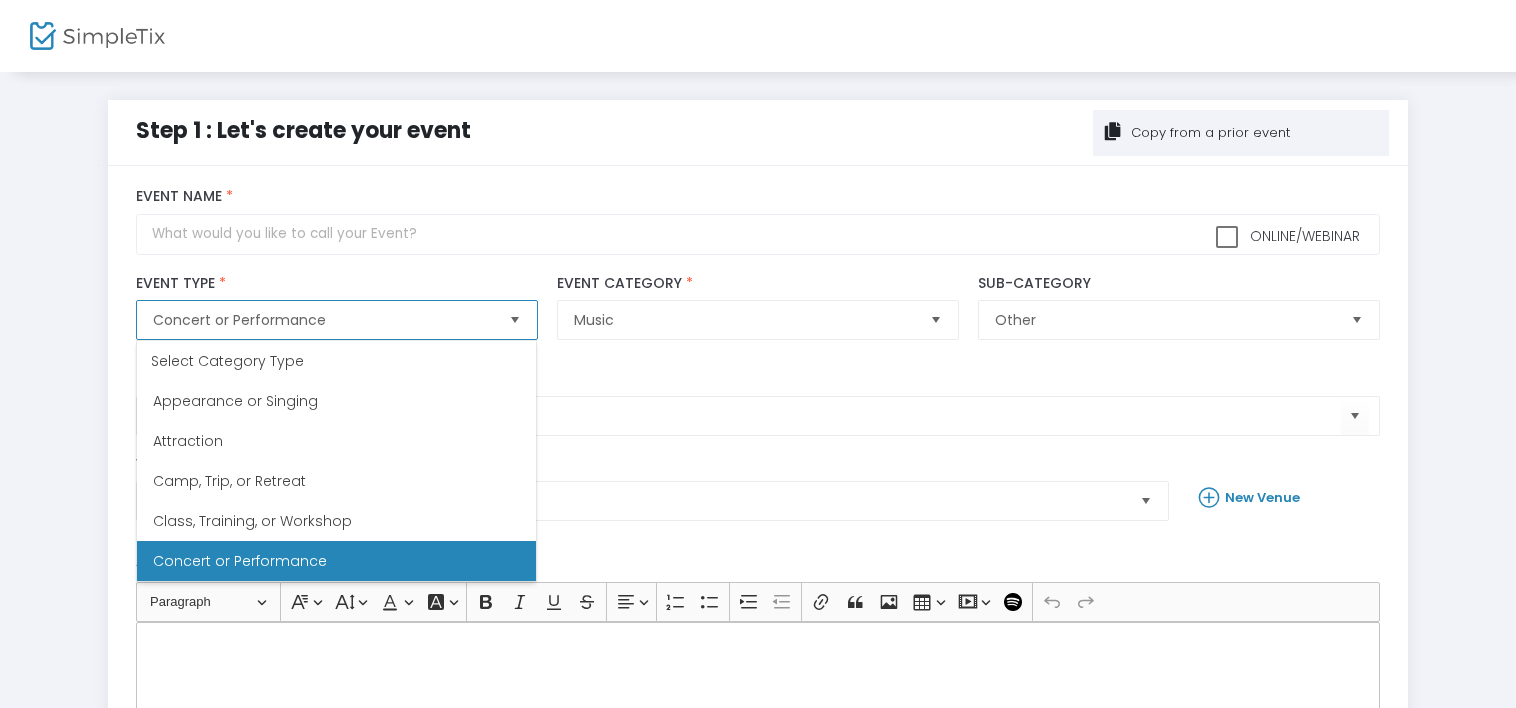 click on "Concert or Performance" at bounding box center (322, 320) 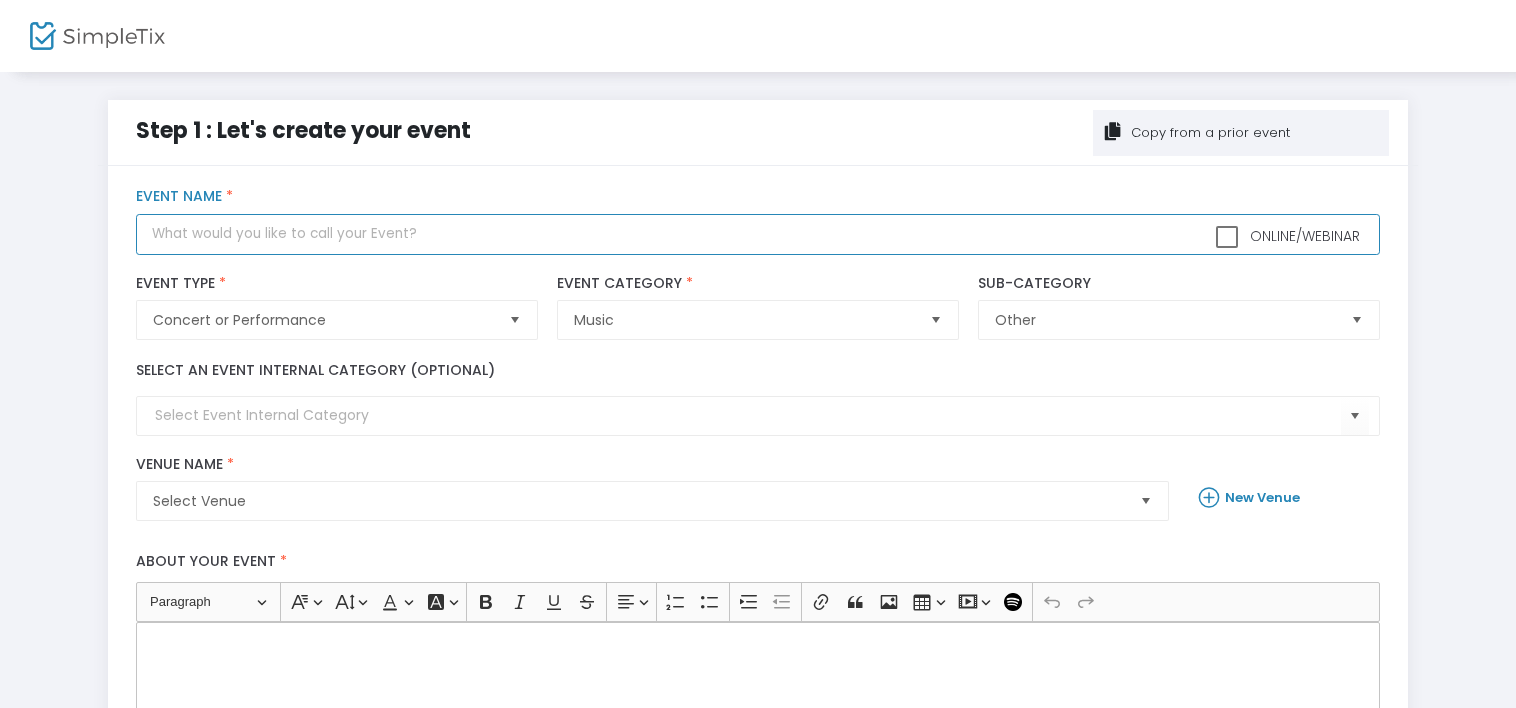 click 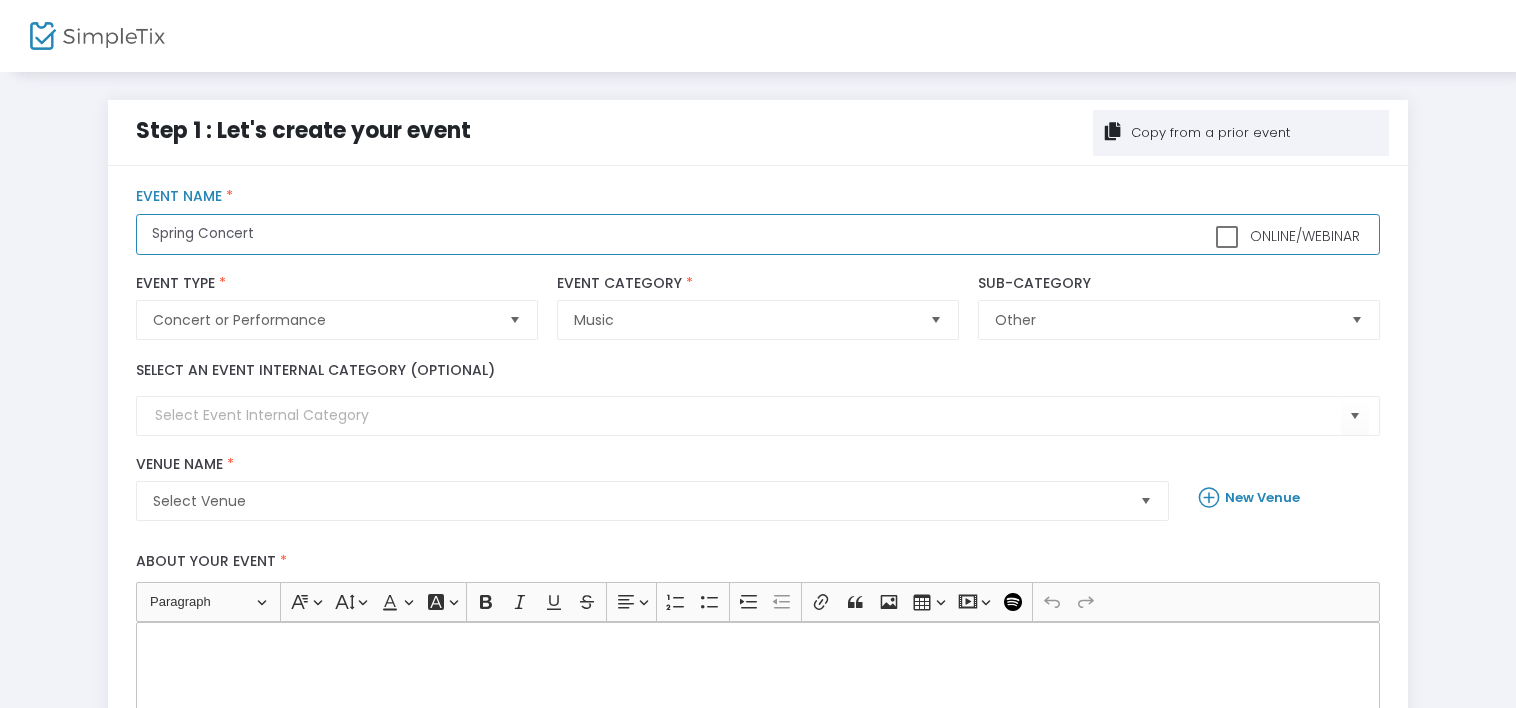 type on "Spring Concert" 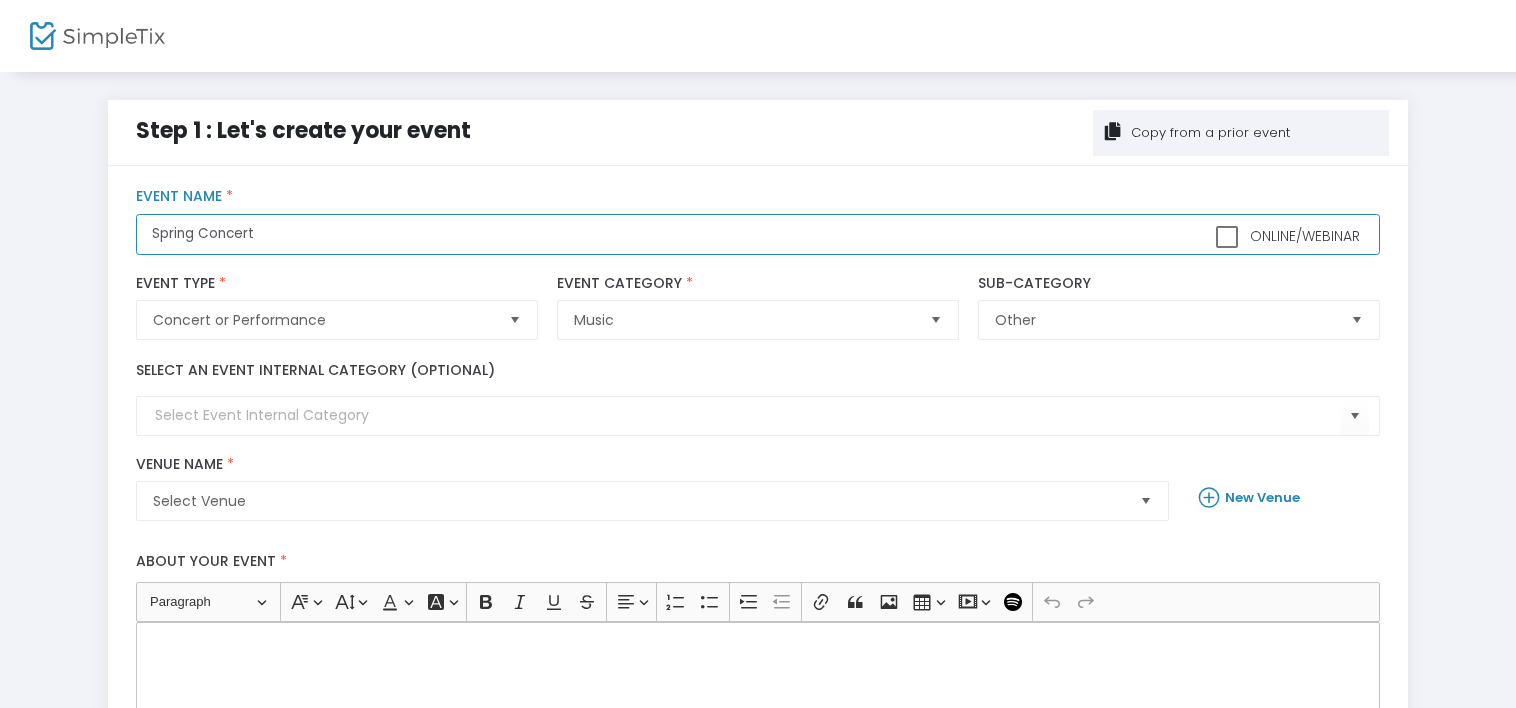 drag, startPoint x: 828, startPoint y: 224, endPoint x: 74, endPoint y: 249, distance: 754.41437 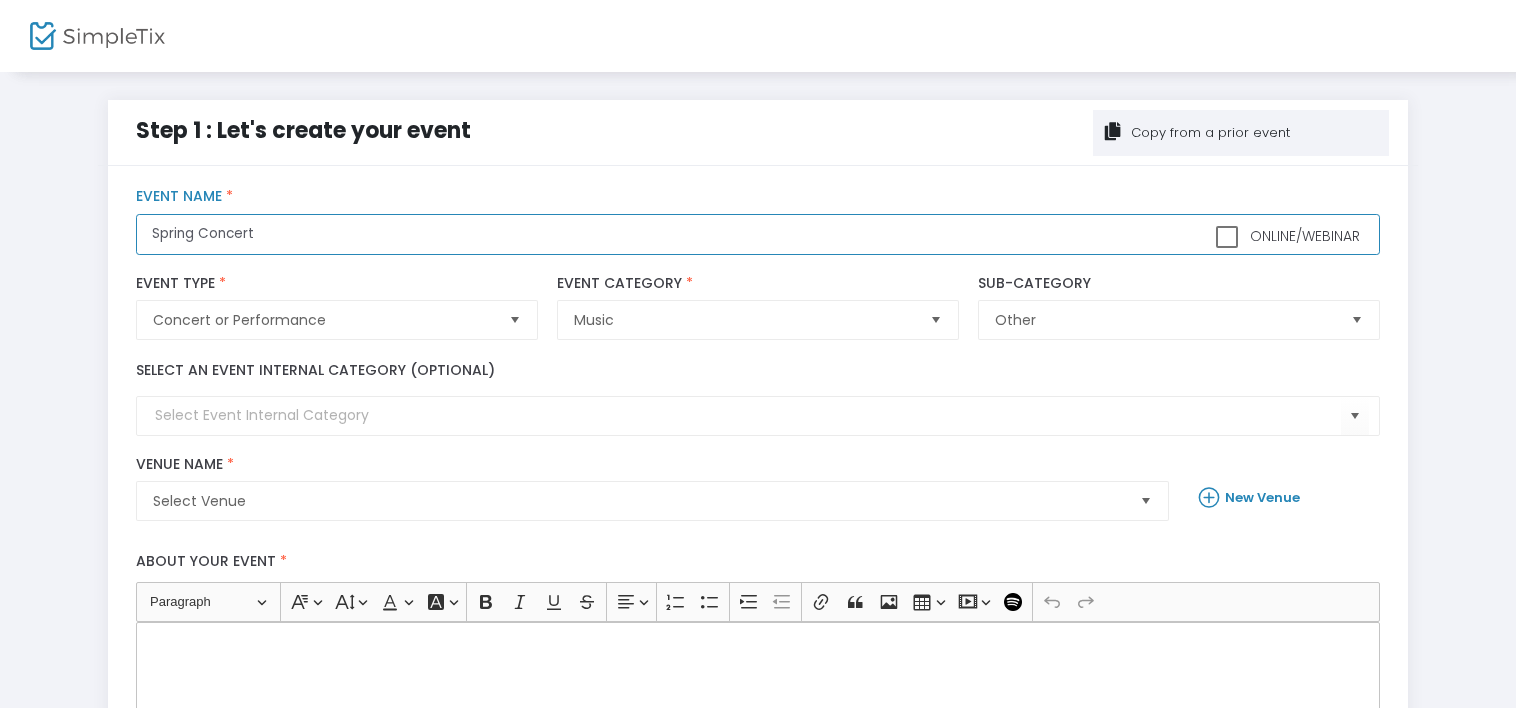 type on "Spring Concert" 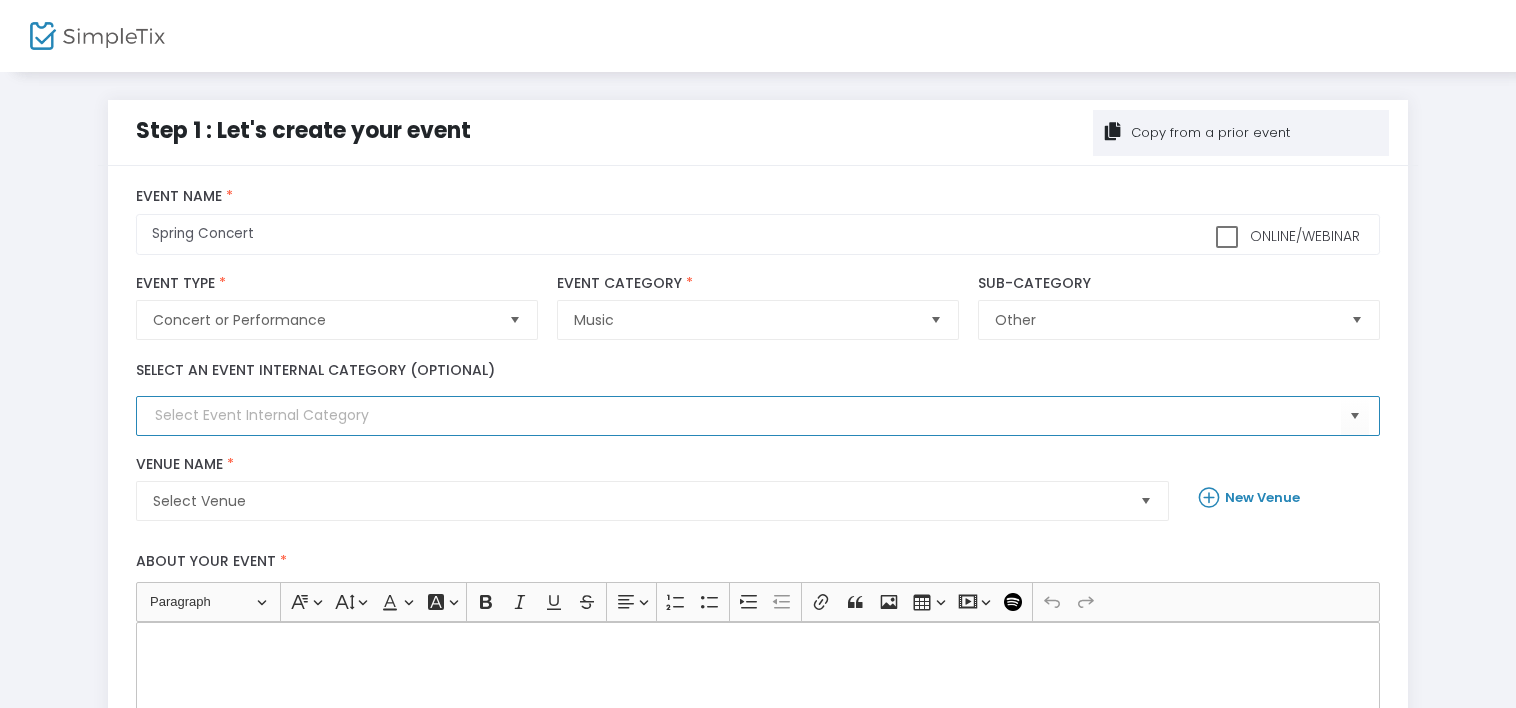 click at bounding box center (747, 415) 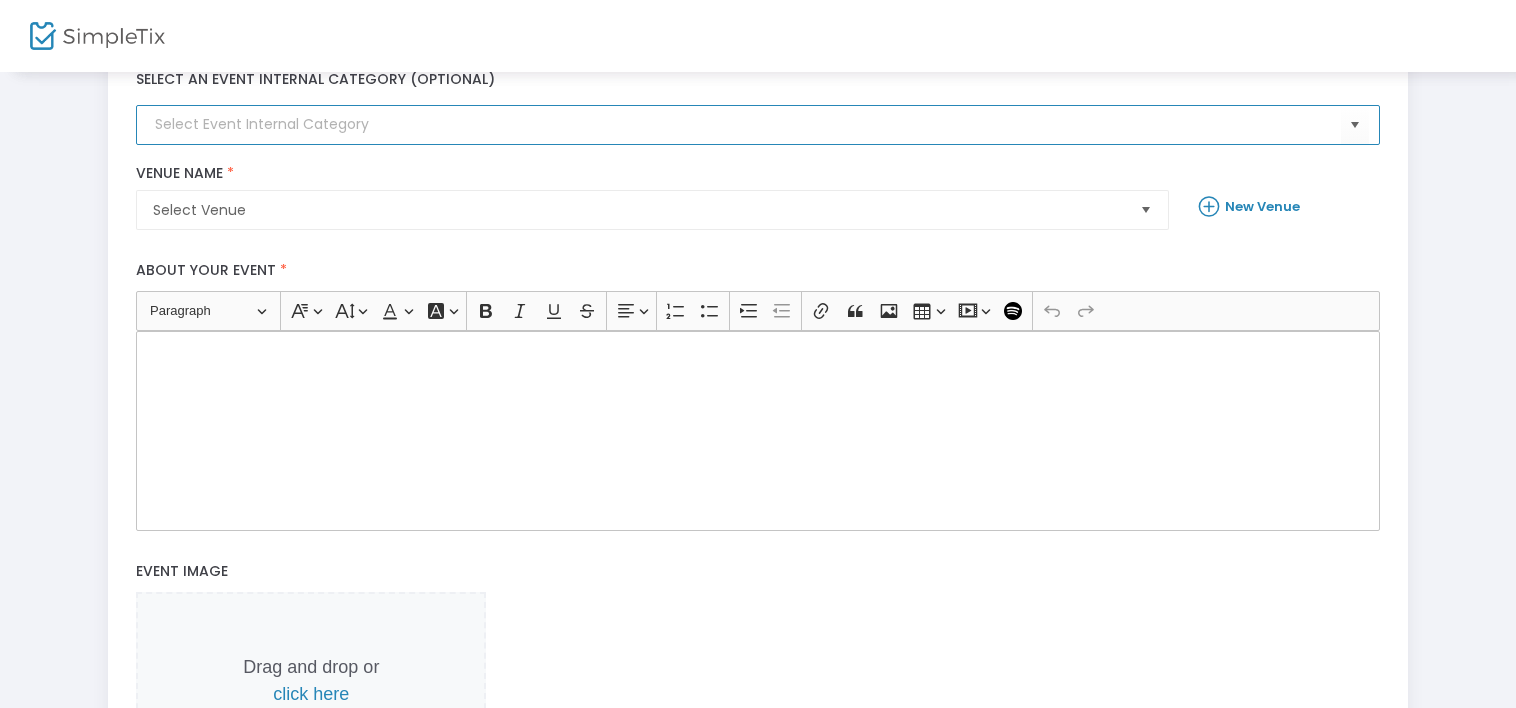 scroll, scrollTop: 294, scrollLeft: 0, axis: vertical 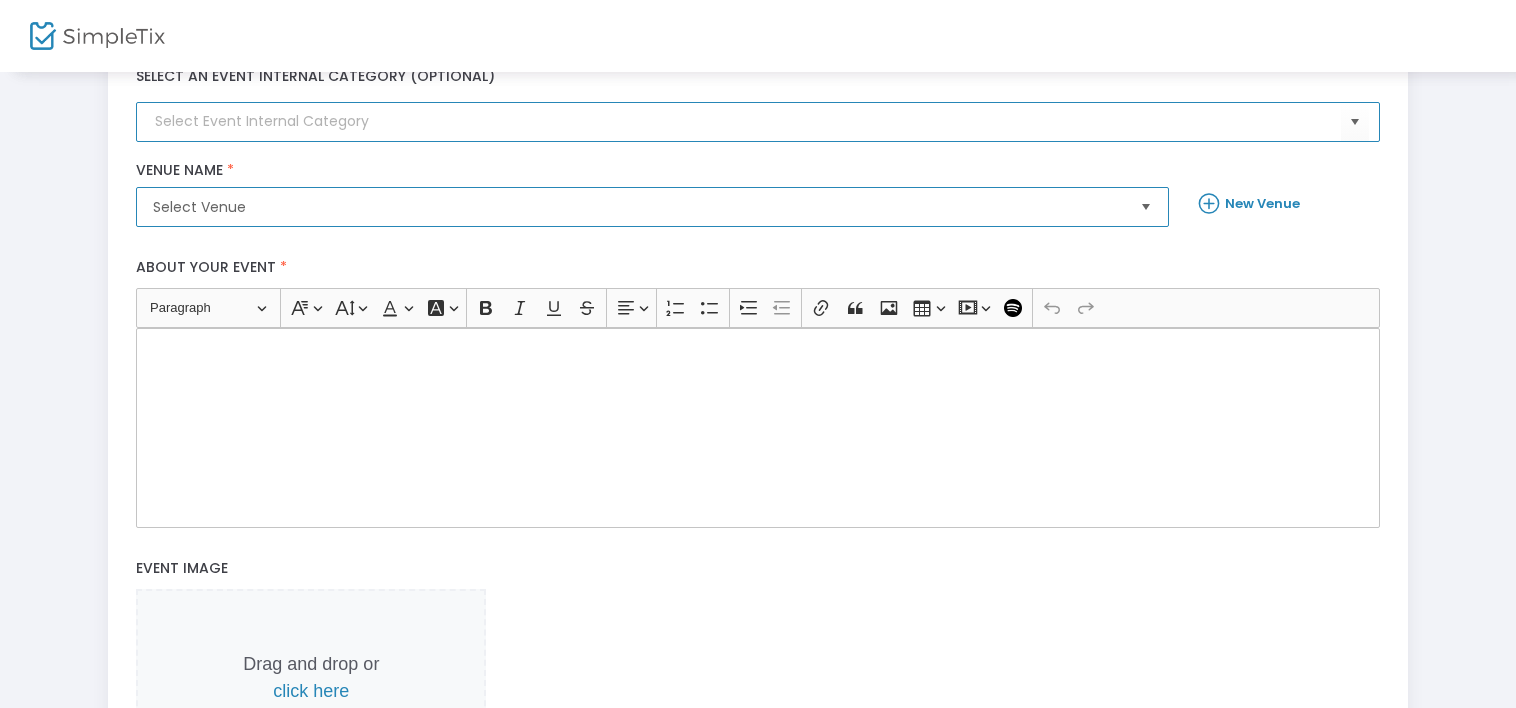click on "Select Venue" at bounding box center [638, 207] 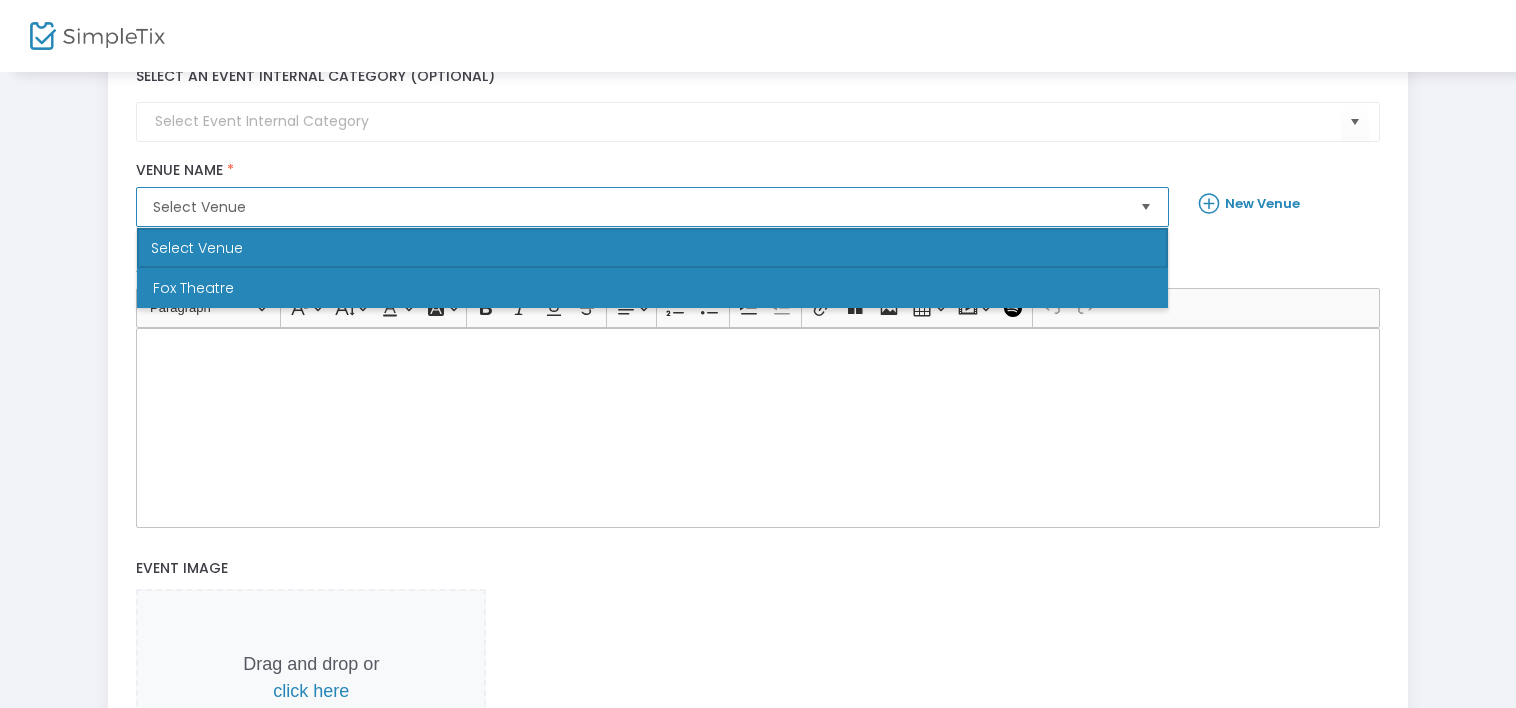 click on "Fox Theatre" at bounding box center [652, 288] 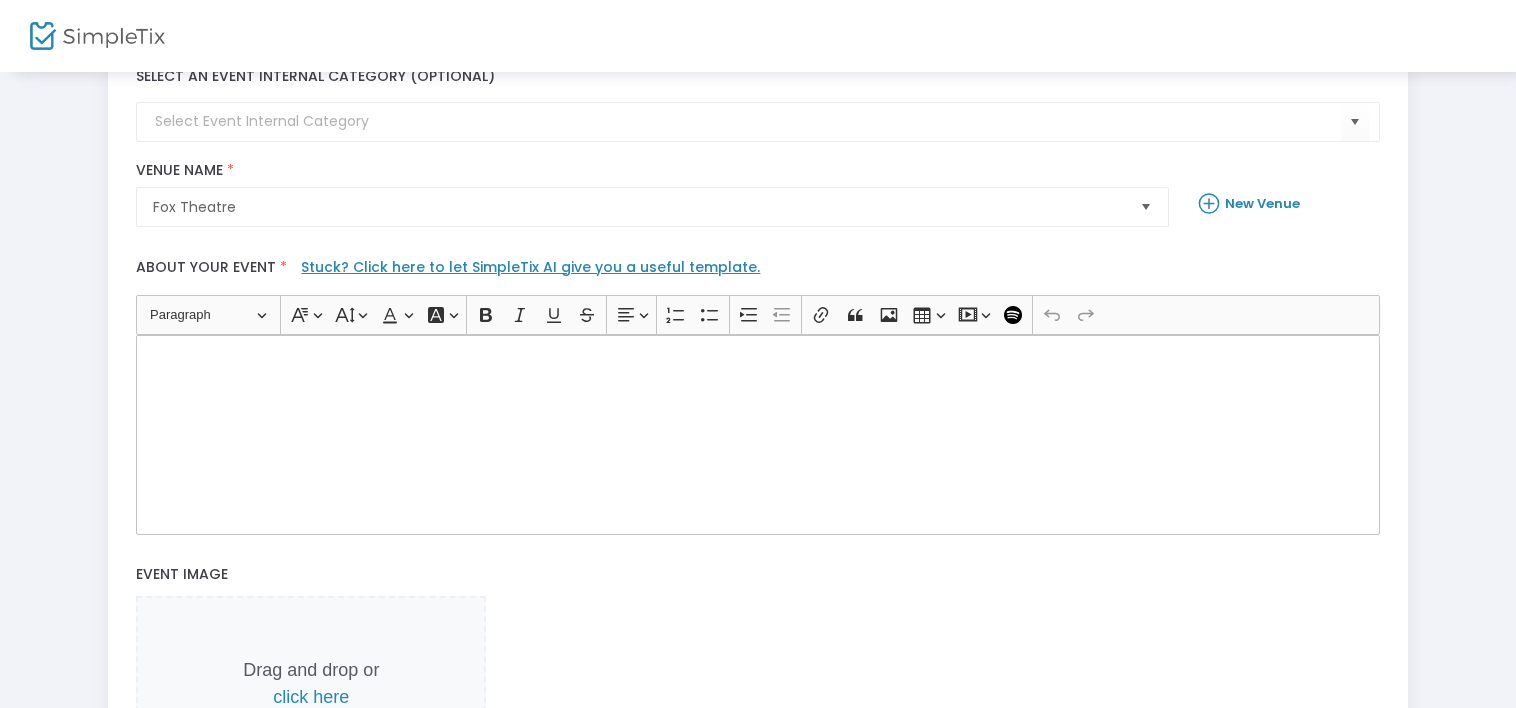 click on "Stuck? Click here to let SimpleTix AI give you a useful template." 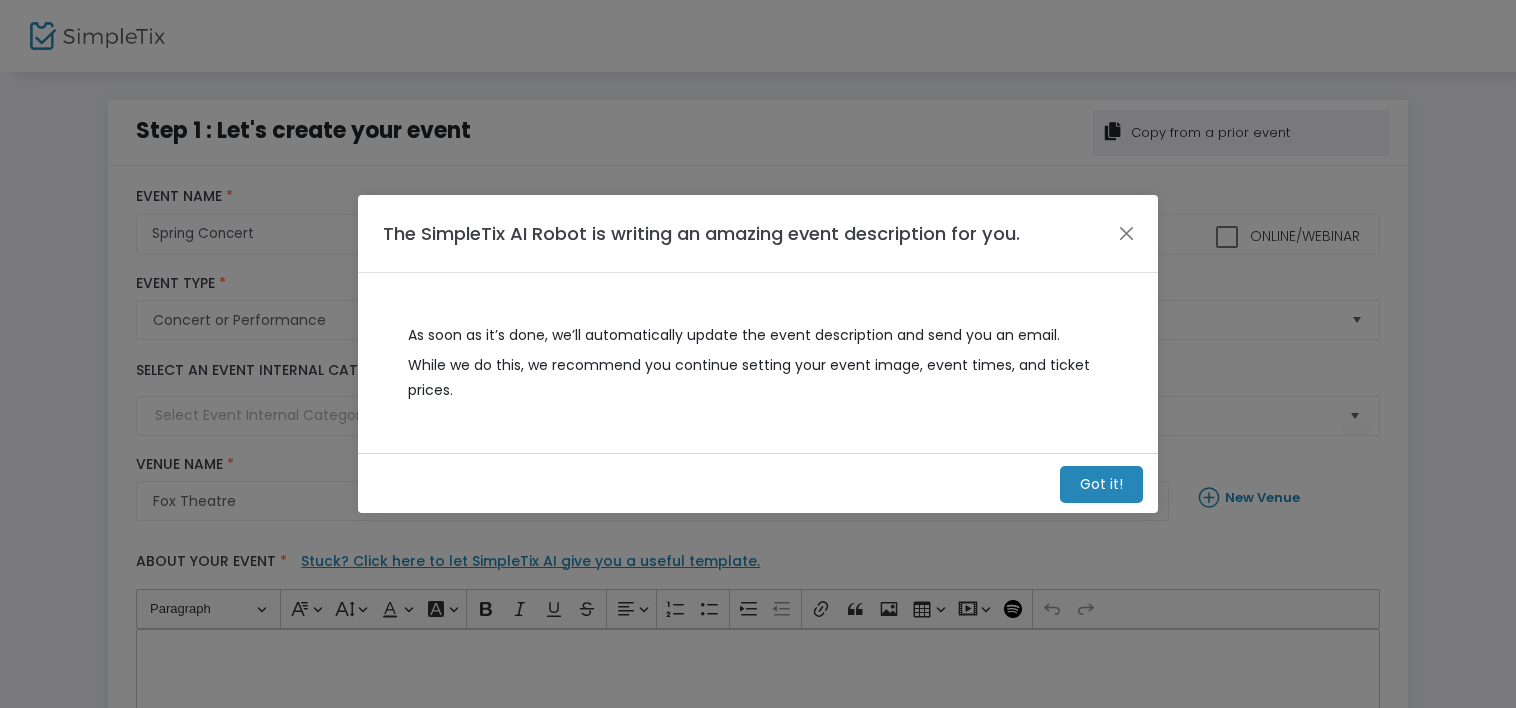 scroll, scrollTop: 0, scrollLeft: 0, axis: both 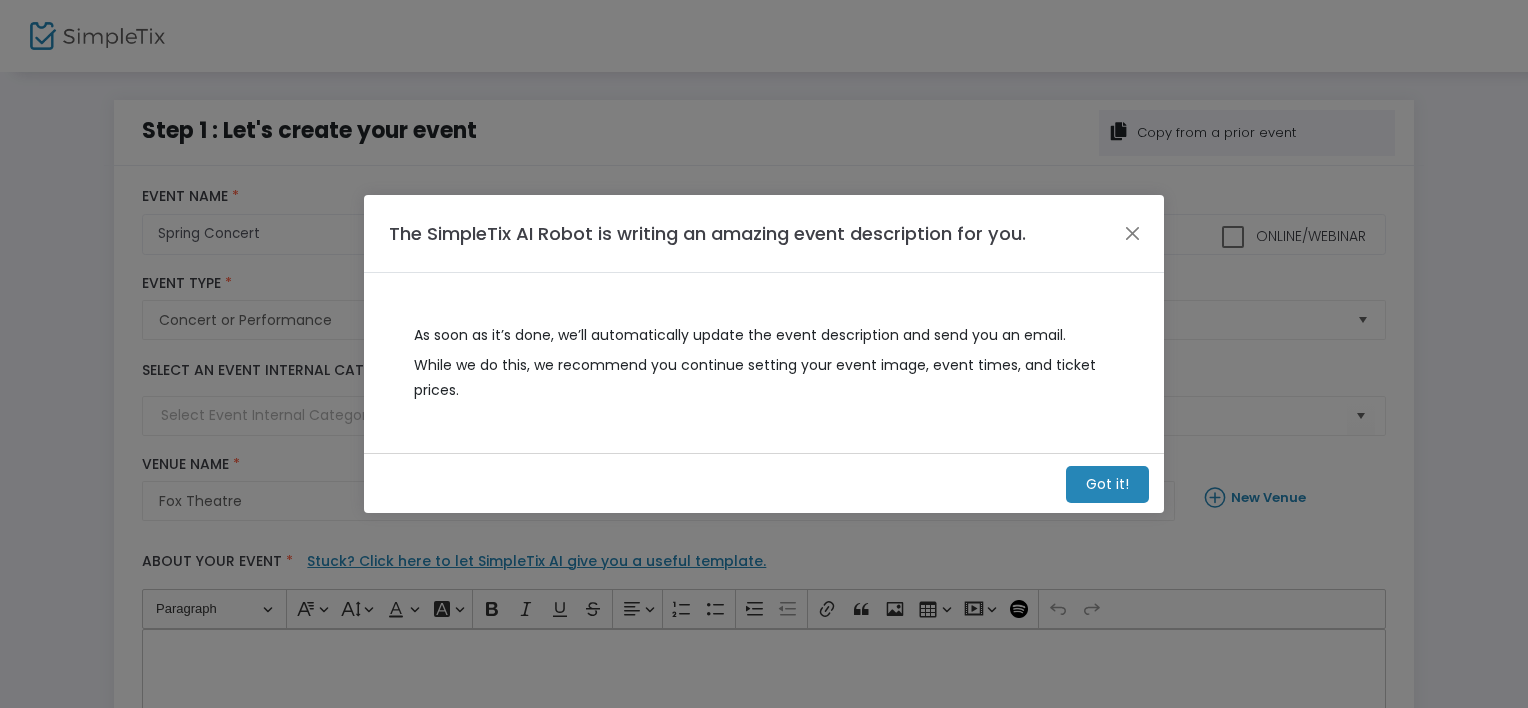 click on "Got it!" 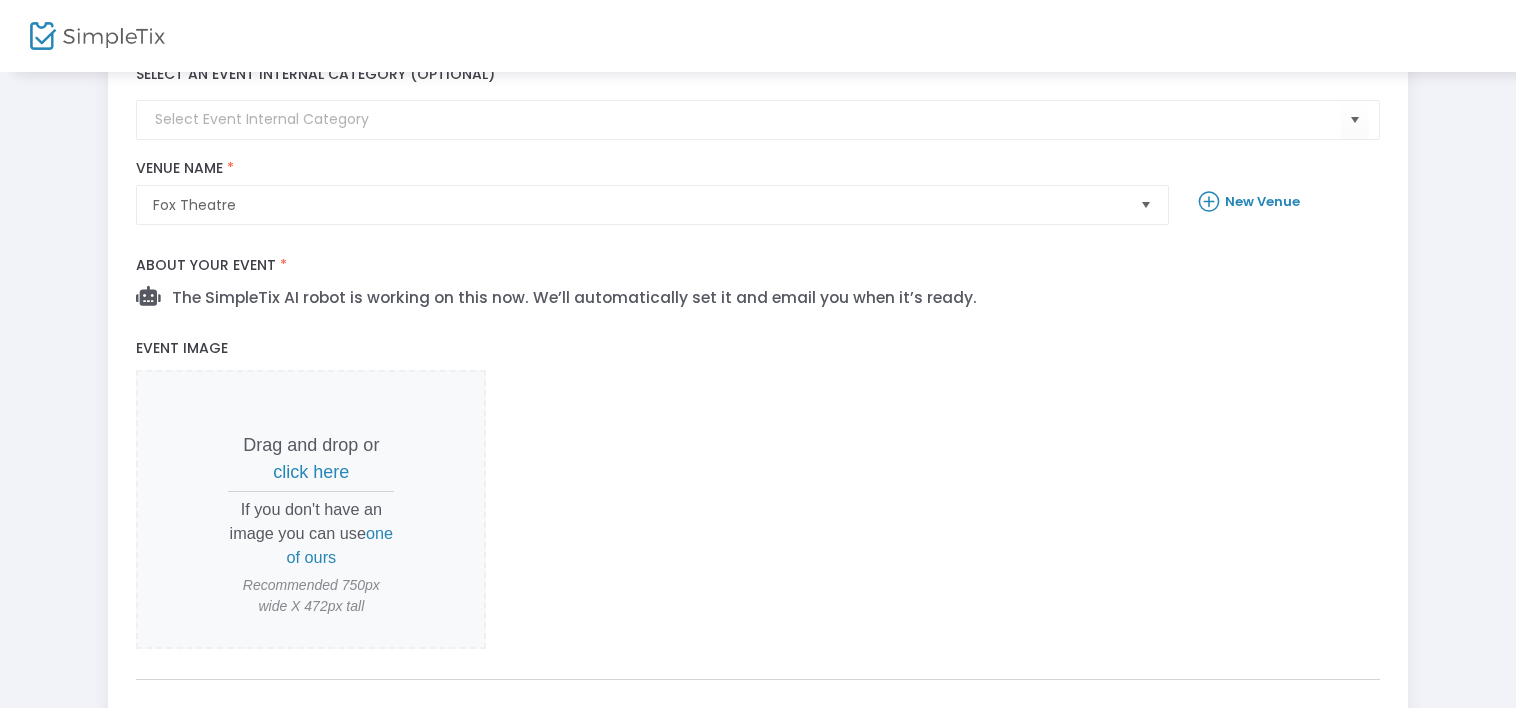 scroll, scrollTop: 300, scrollLeft: 0, axis: vertical 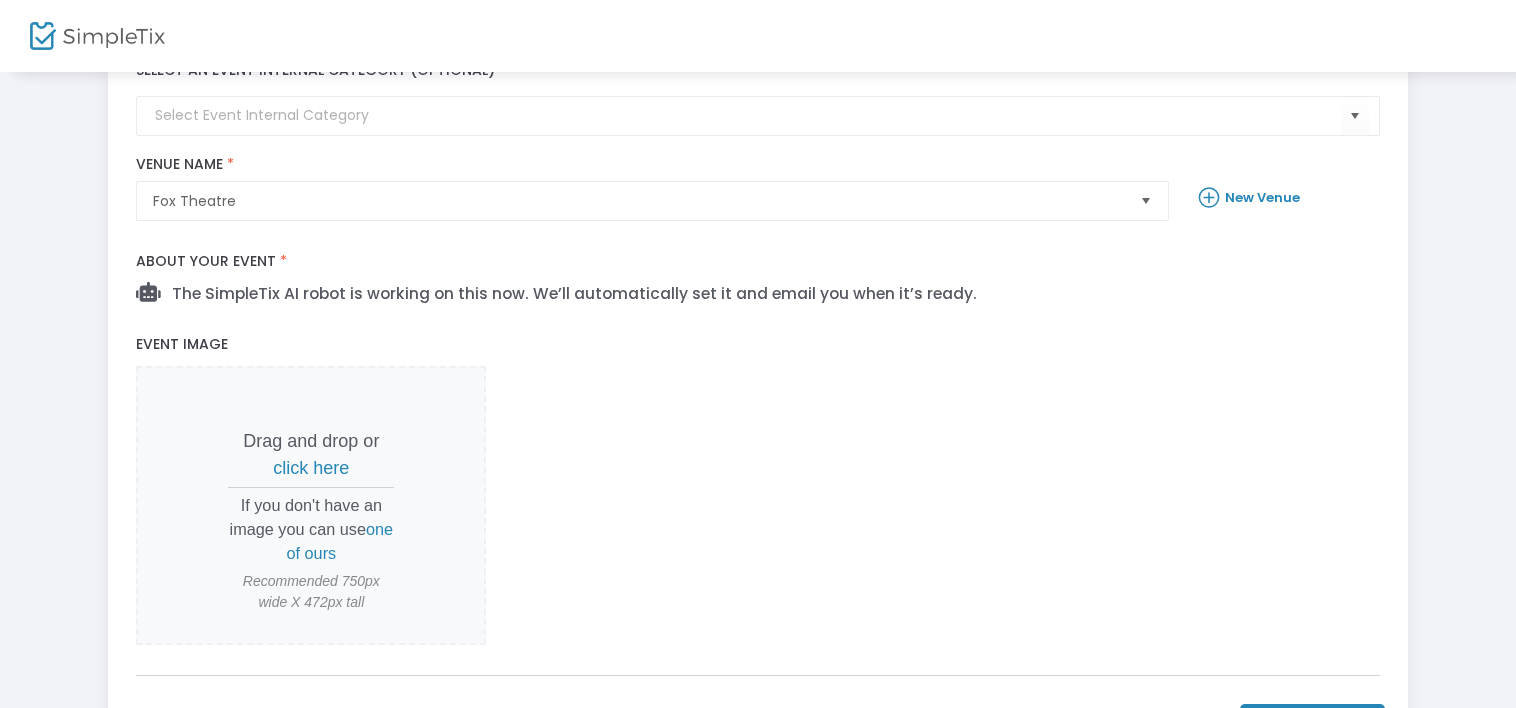 click on "click here" at bounding box center (311, 468) 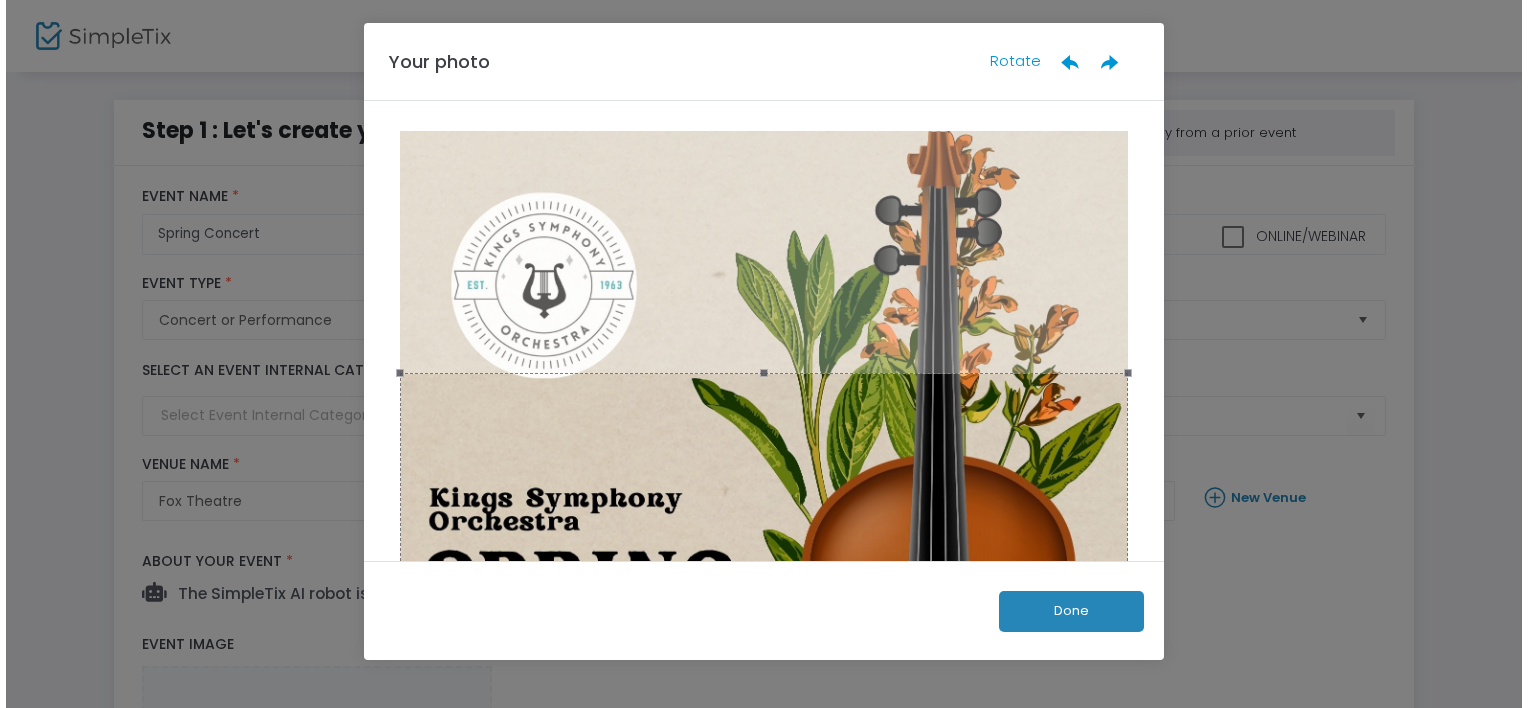 scroll, scrollTop: 0, scrollLeft: 0, axis: both 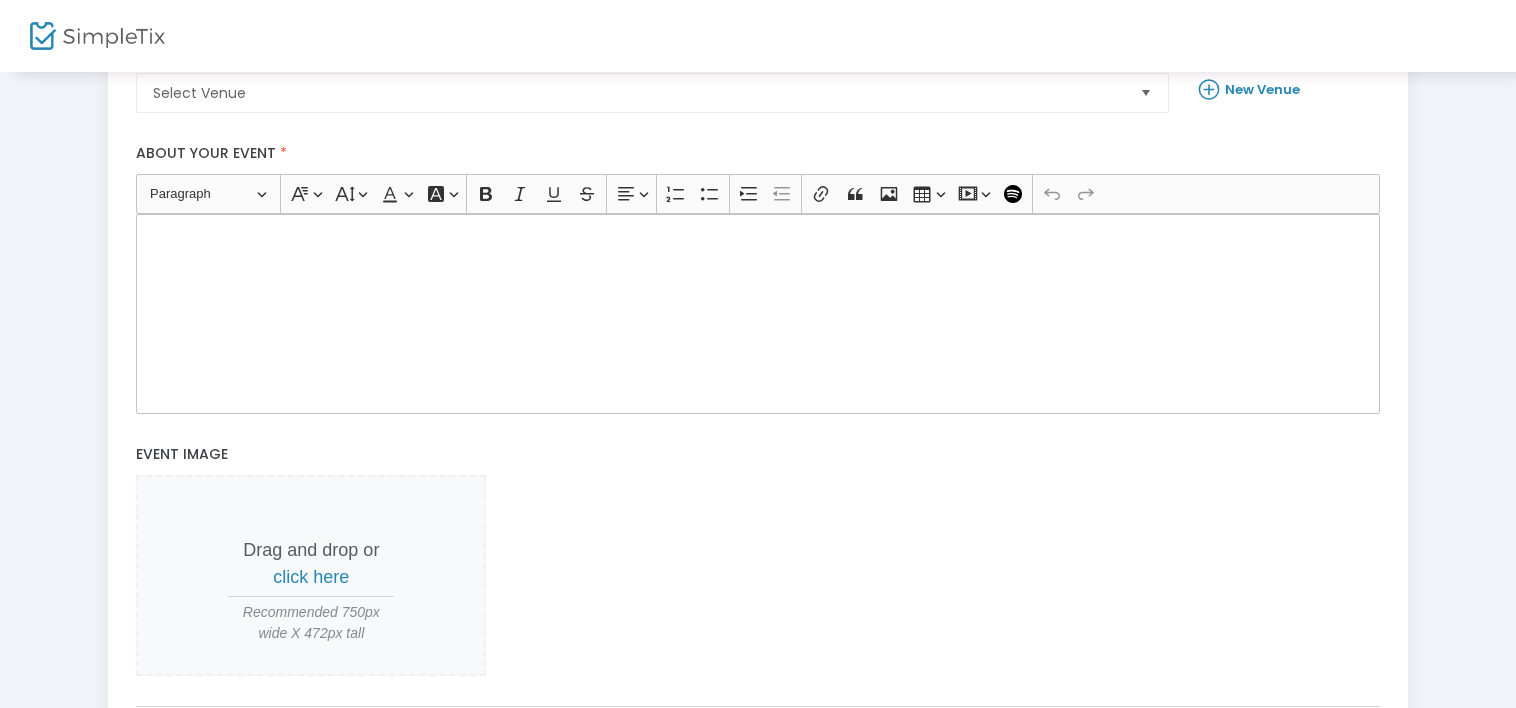 click on "click here" at bounding box center [311, 577] 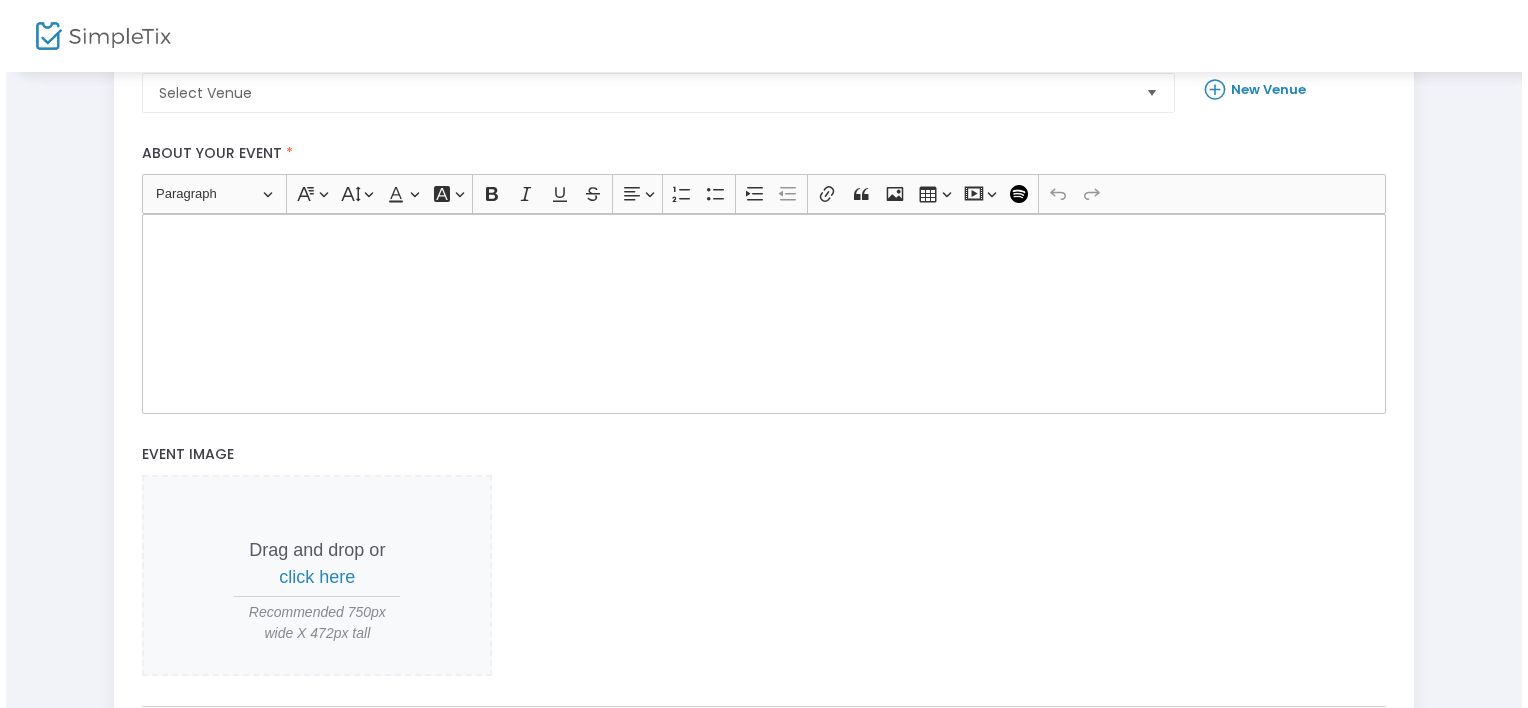 scroll, scrollTop: 0, scrollLeft: 0, axis: both 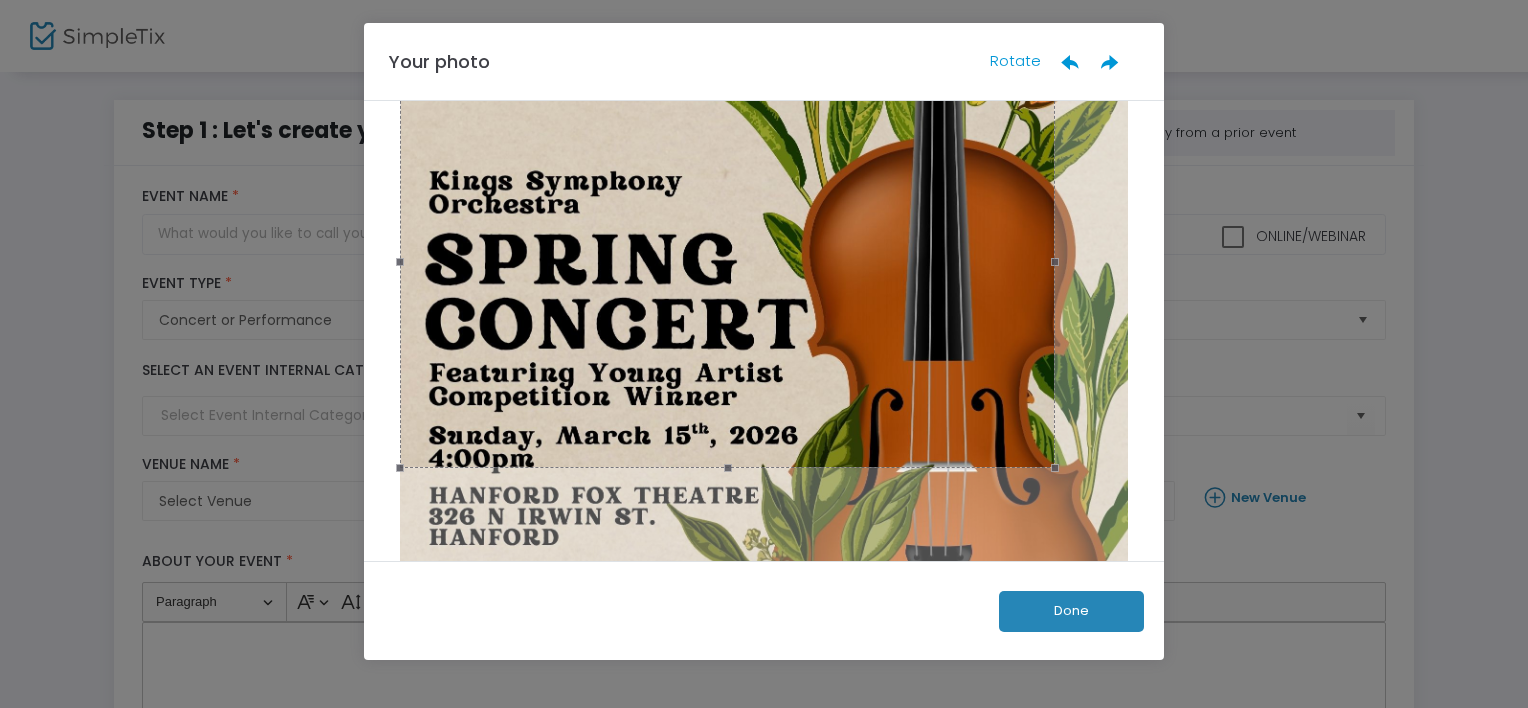 drag, startPoint x: 1122, startPoint y: 514, endPoint x: 1049, endPoint y: 269, distance: 255.64429 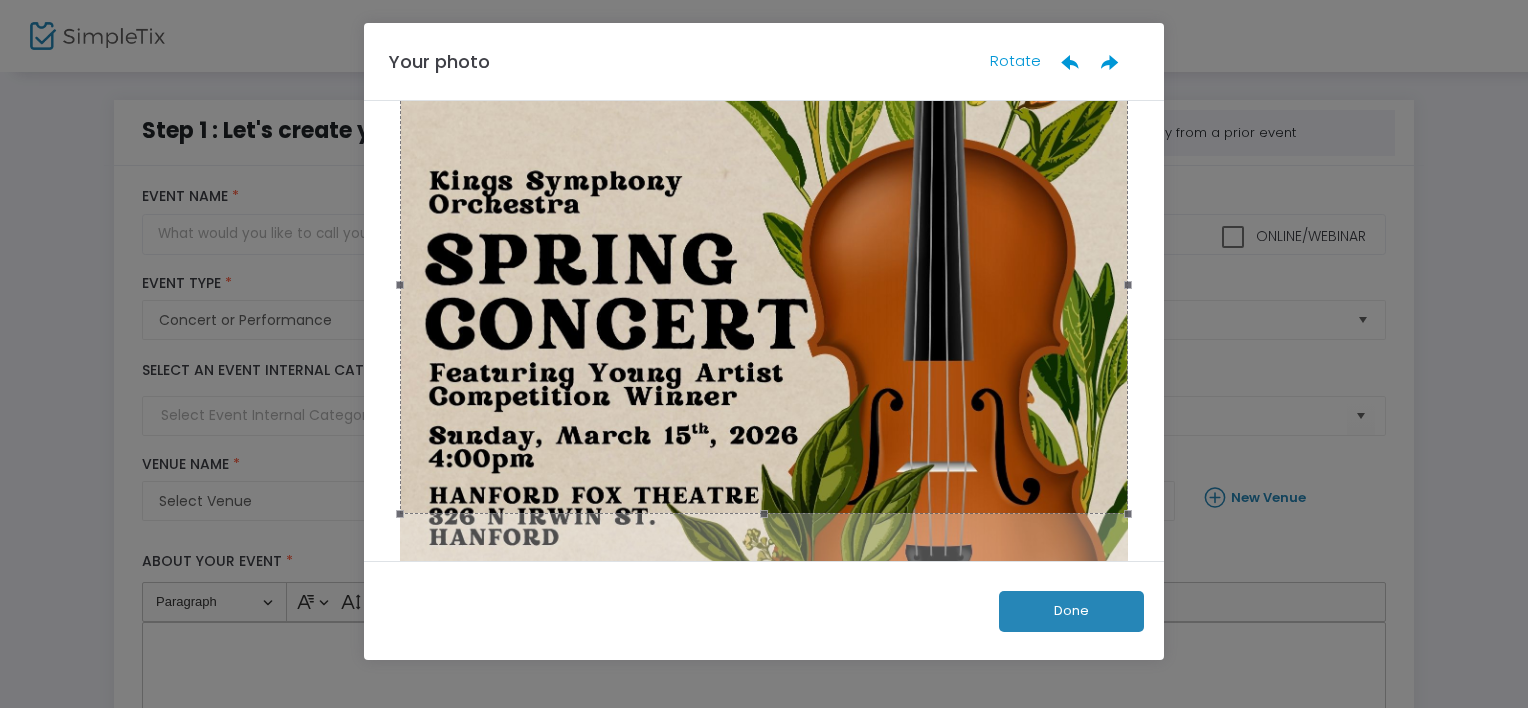 drag, startPoint x: 1050, startPoint y: 260, endPoint x: 1195, endPoint y: 264, distance: 145.05516 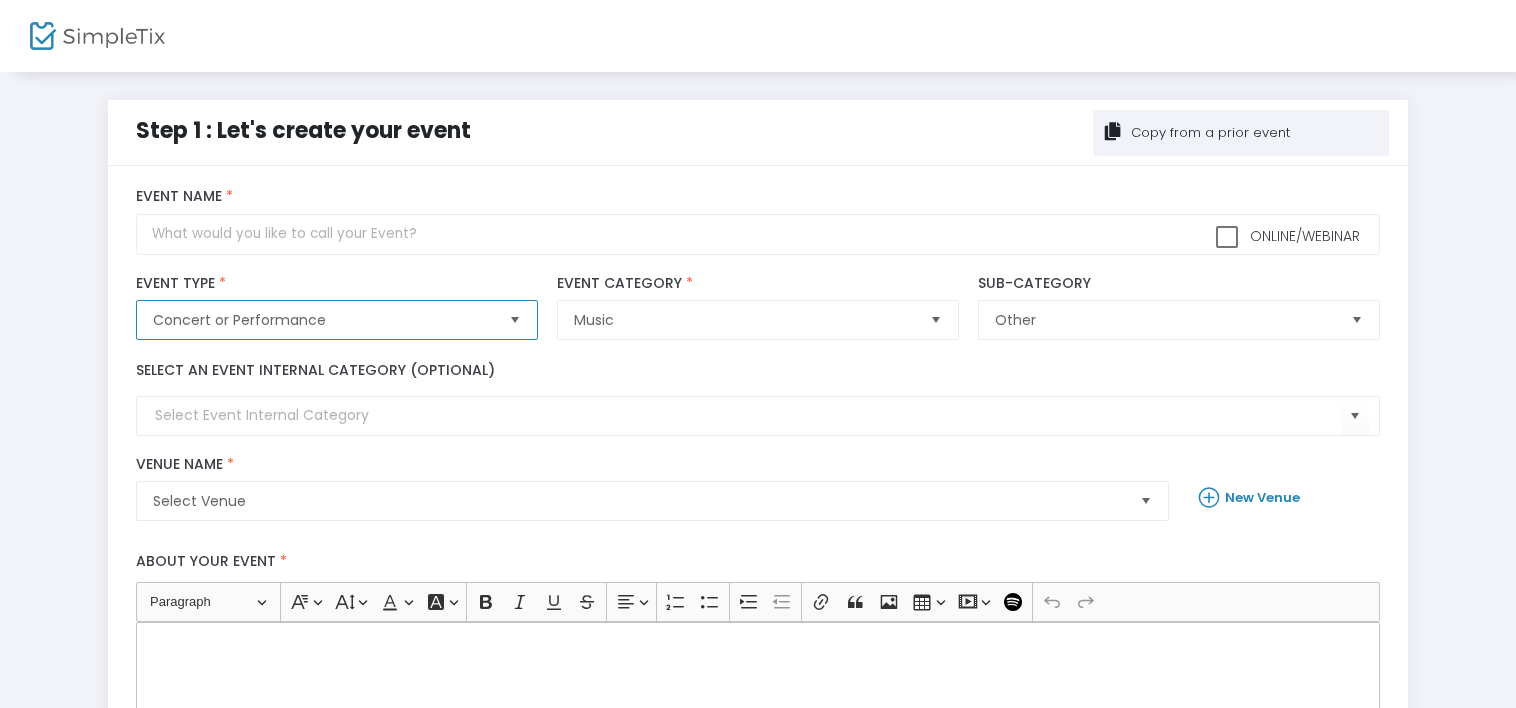 click on "Concert or Performance" at bounding box center [322, 320] 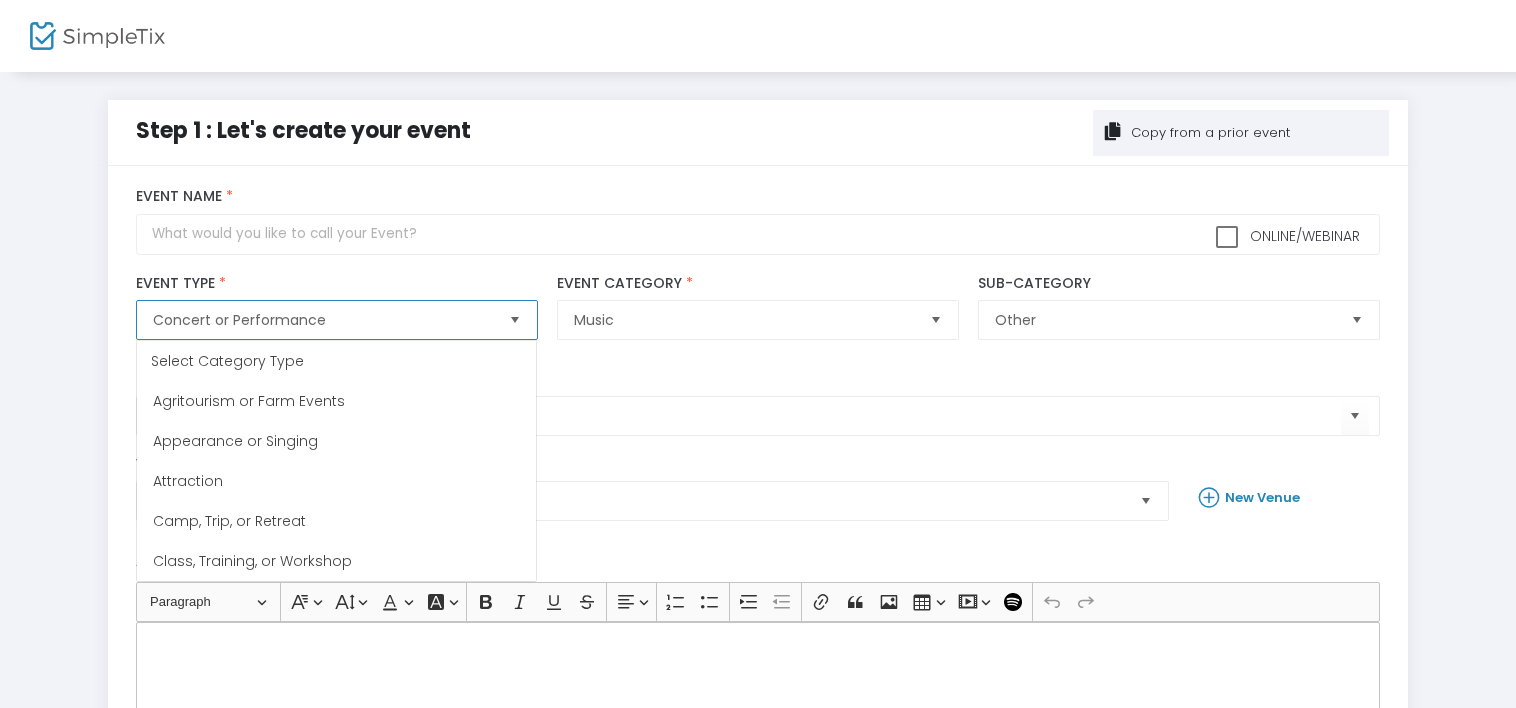 scroll, scrollTop: 40, scrollLeft: 0, axis: vertical 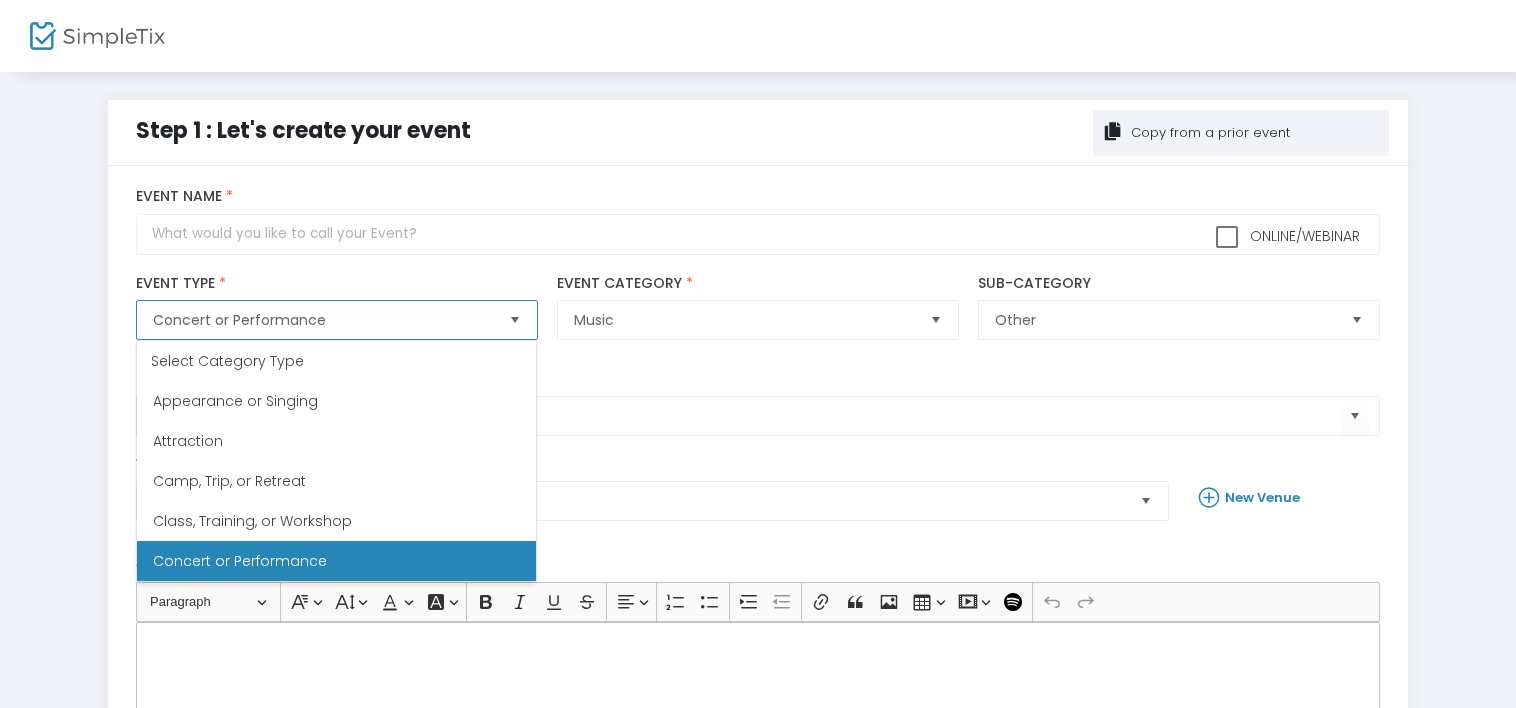 click on "Concert or Performance" at bounding box center (322, 320) 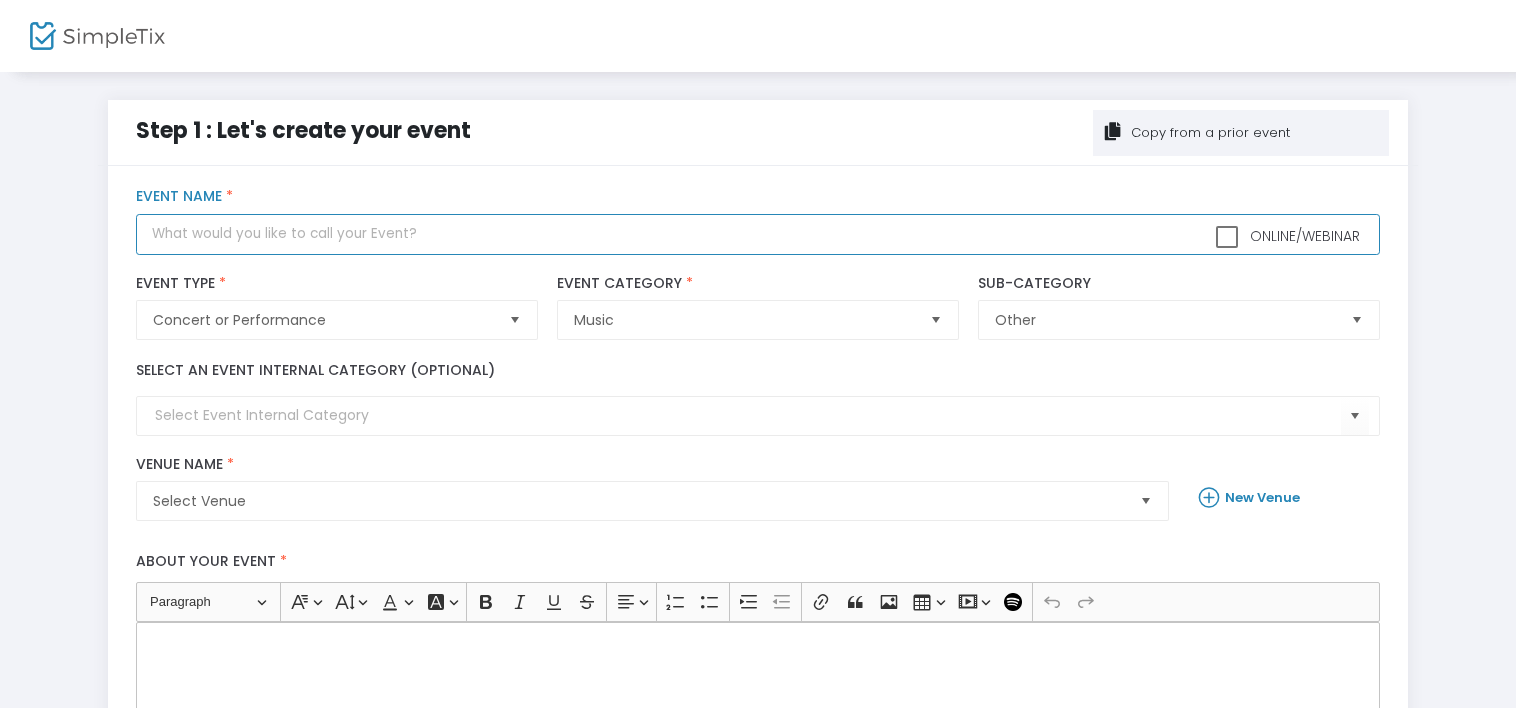 click 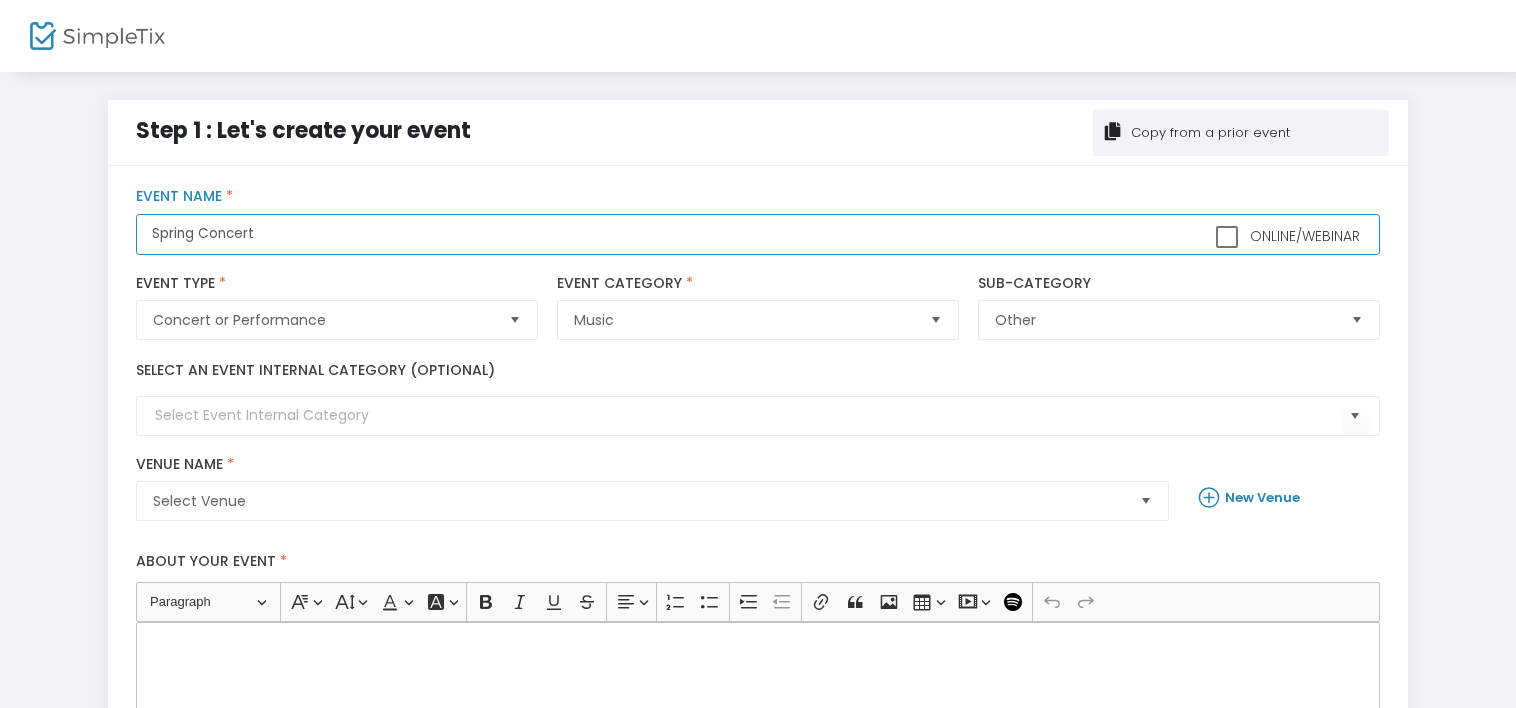 type on "Spring Concert" 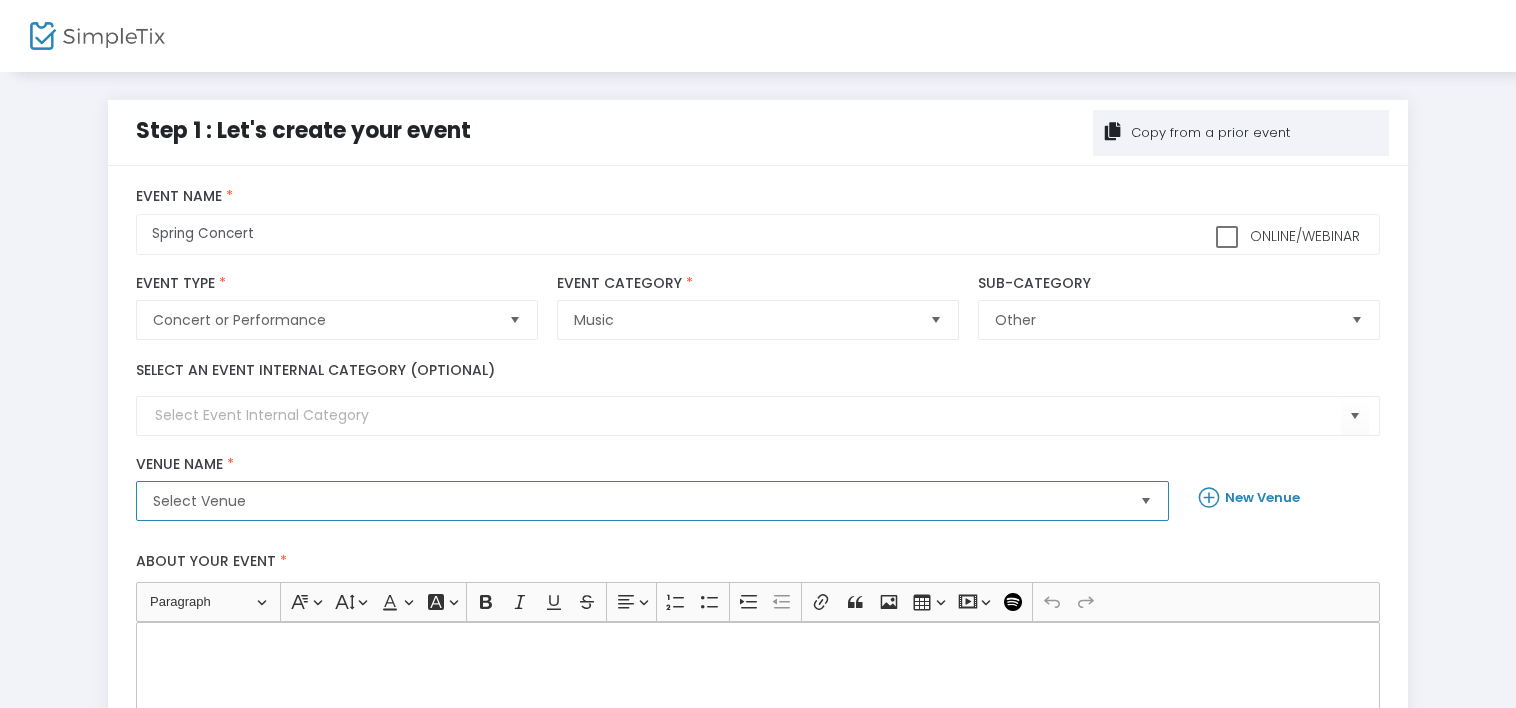 click on "Select Venue" at bounding box center [638, 501] 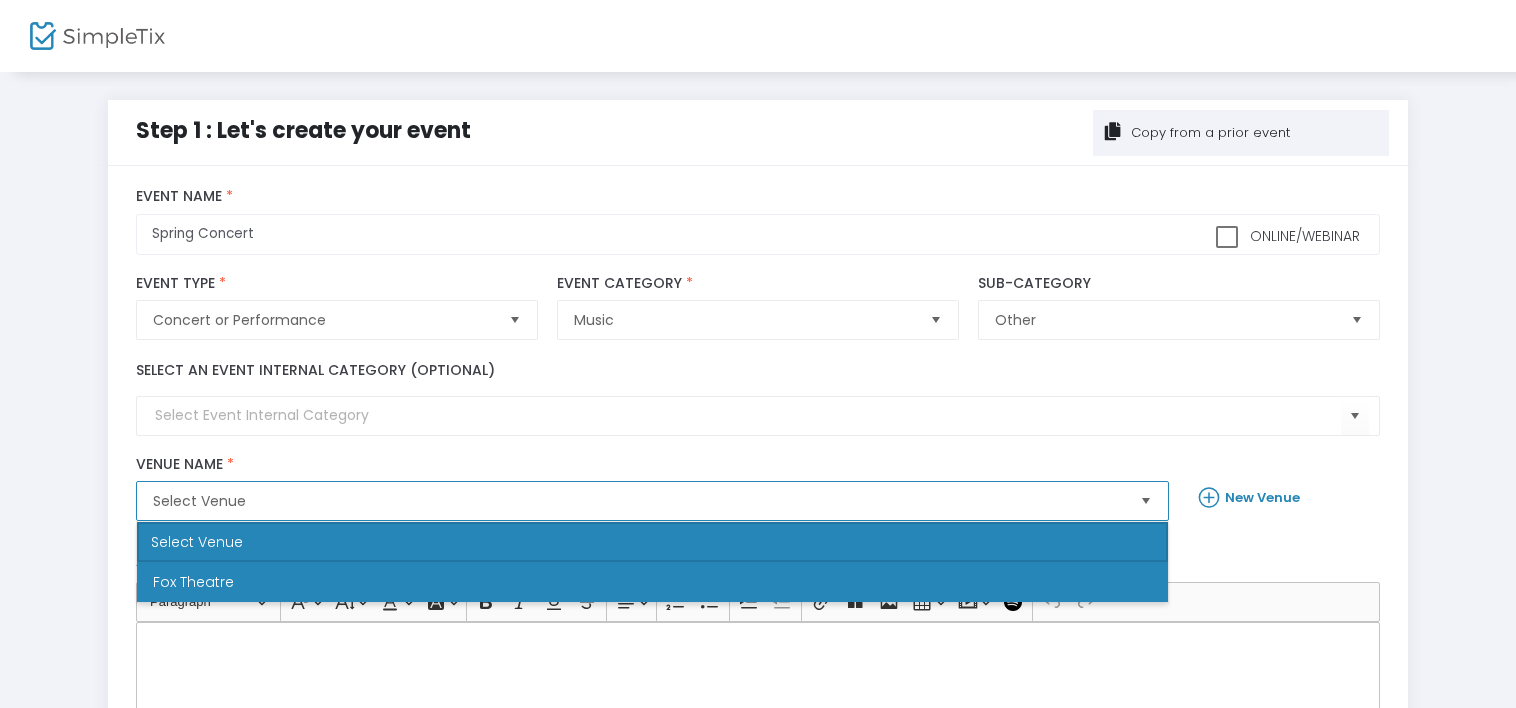 click on "Fox Theatre" at bounding box center [652, 582] 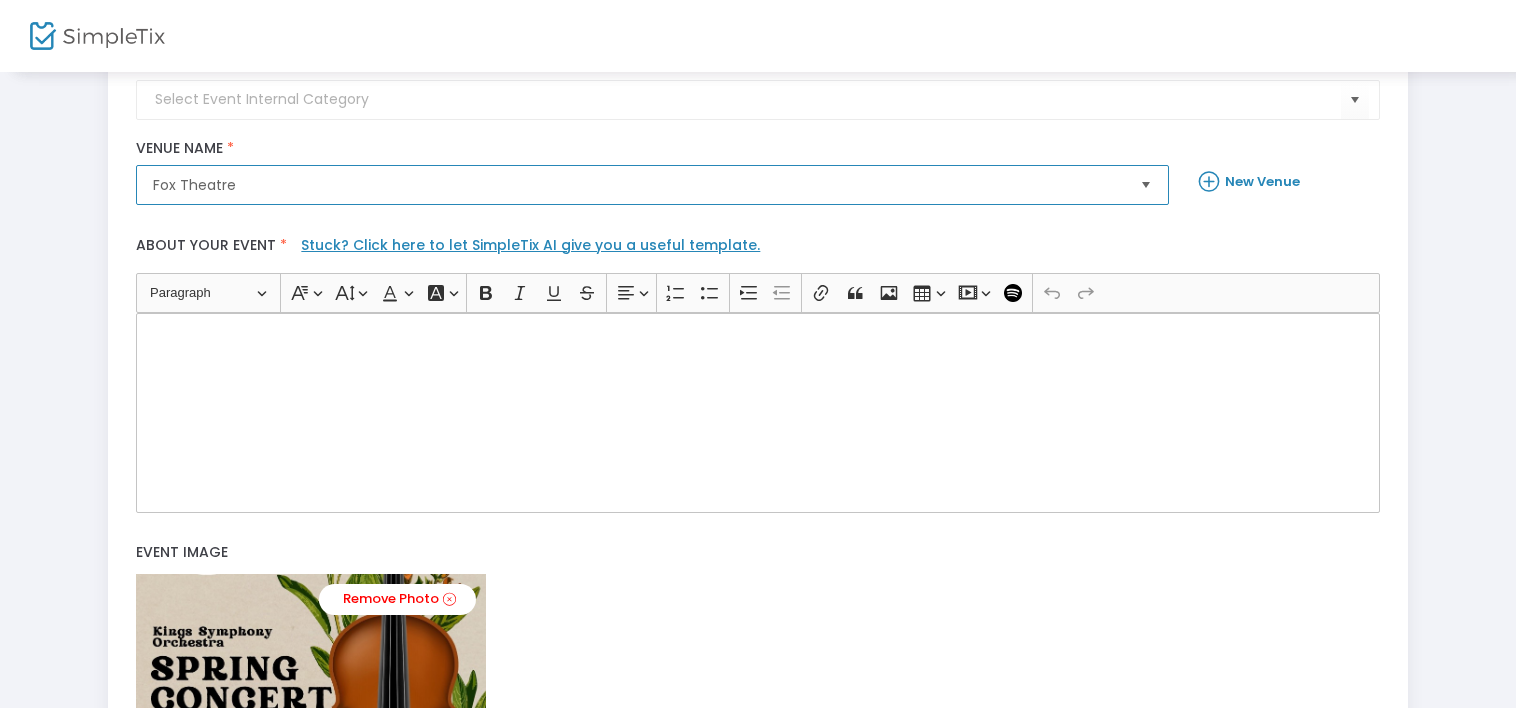 scroll, scrollTop: 320, scrollLeft: 0, axis: vertical 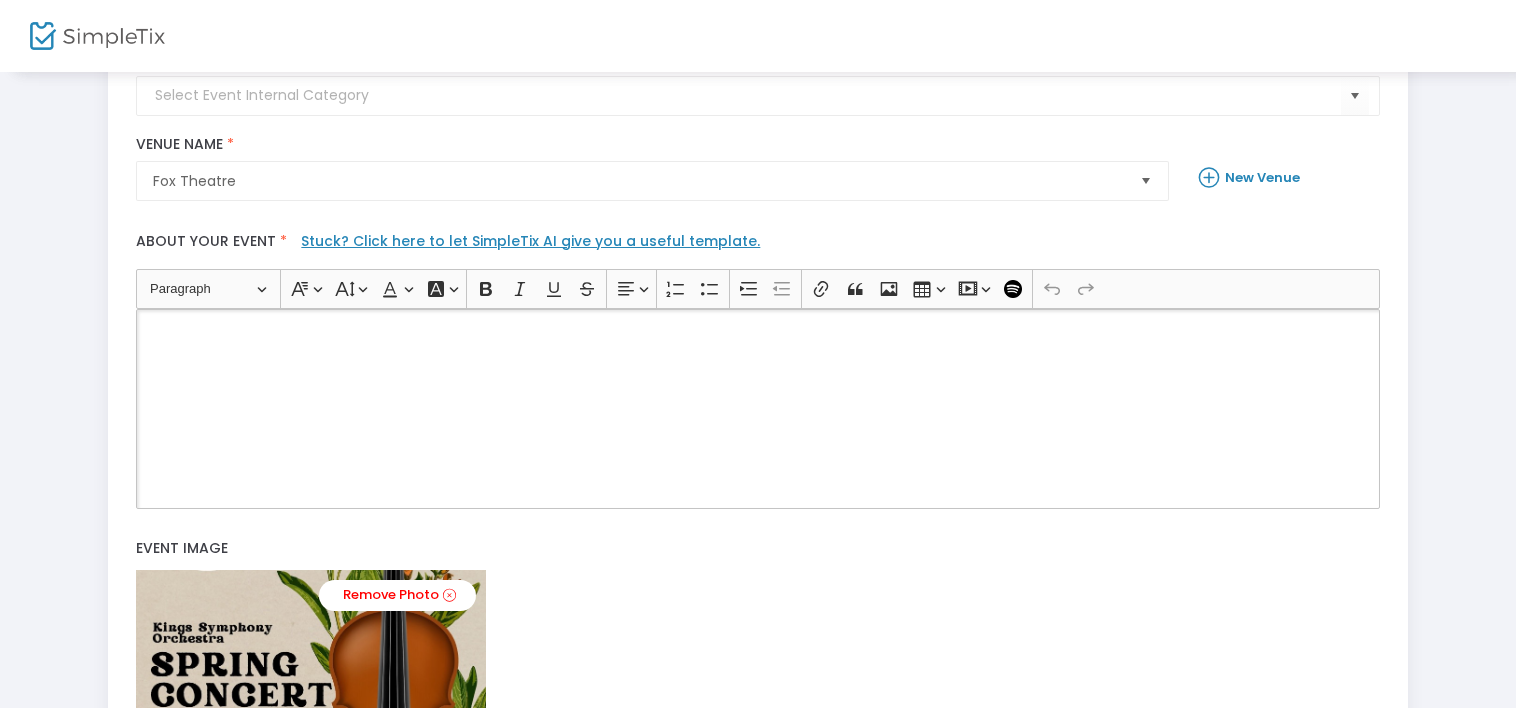 click 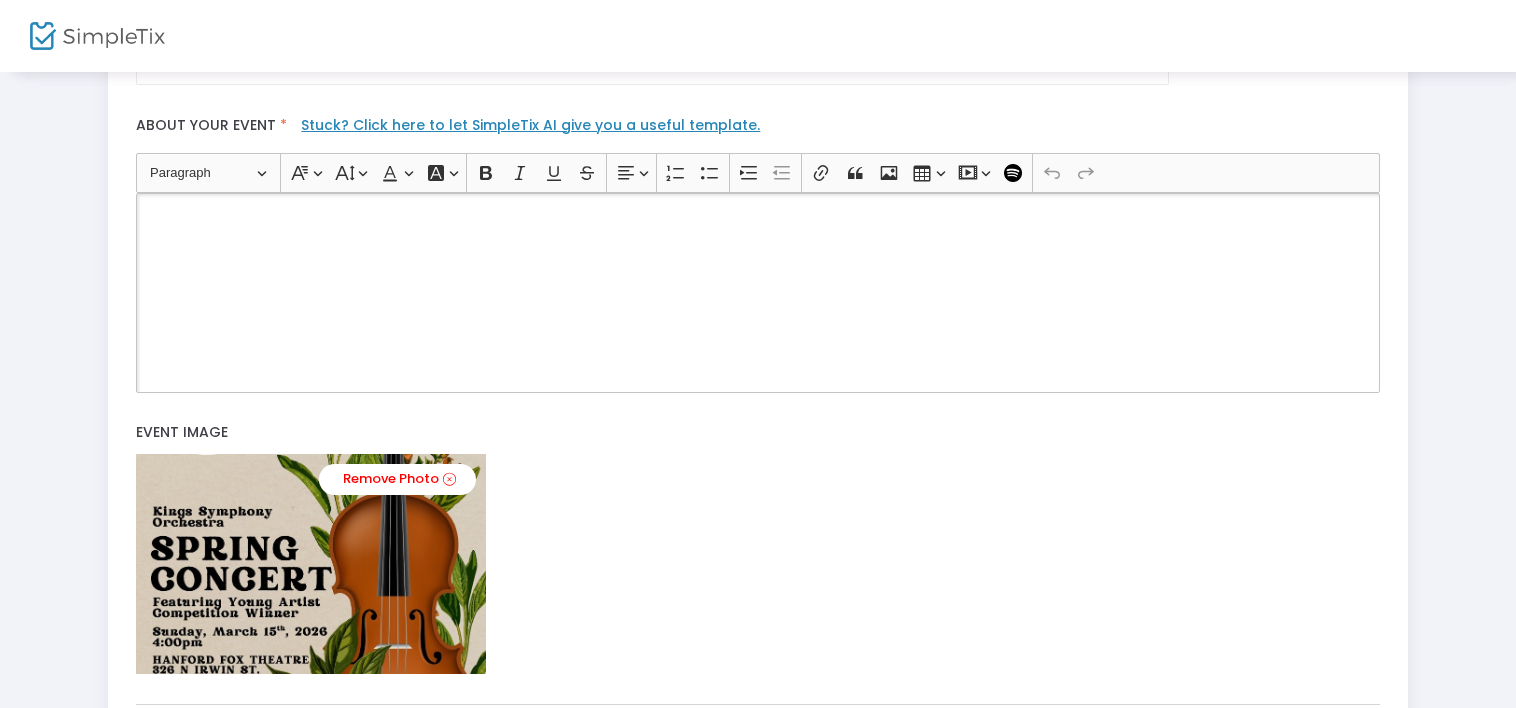 scroll, scrollTop: 438, scrollLeft: 0, axis: vertical 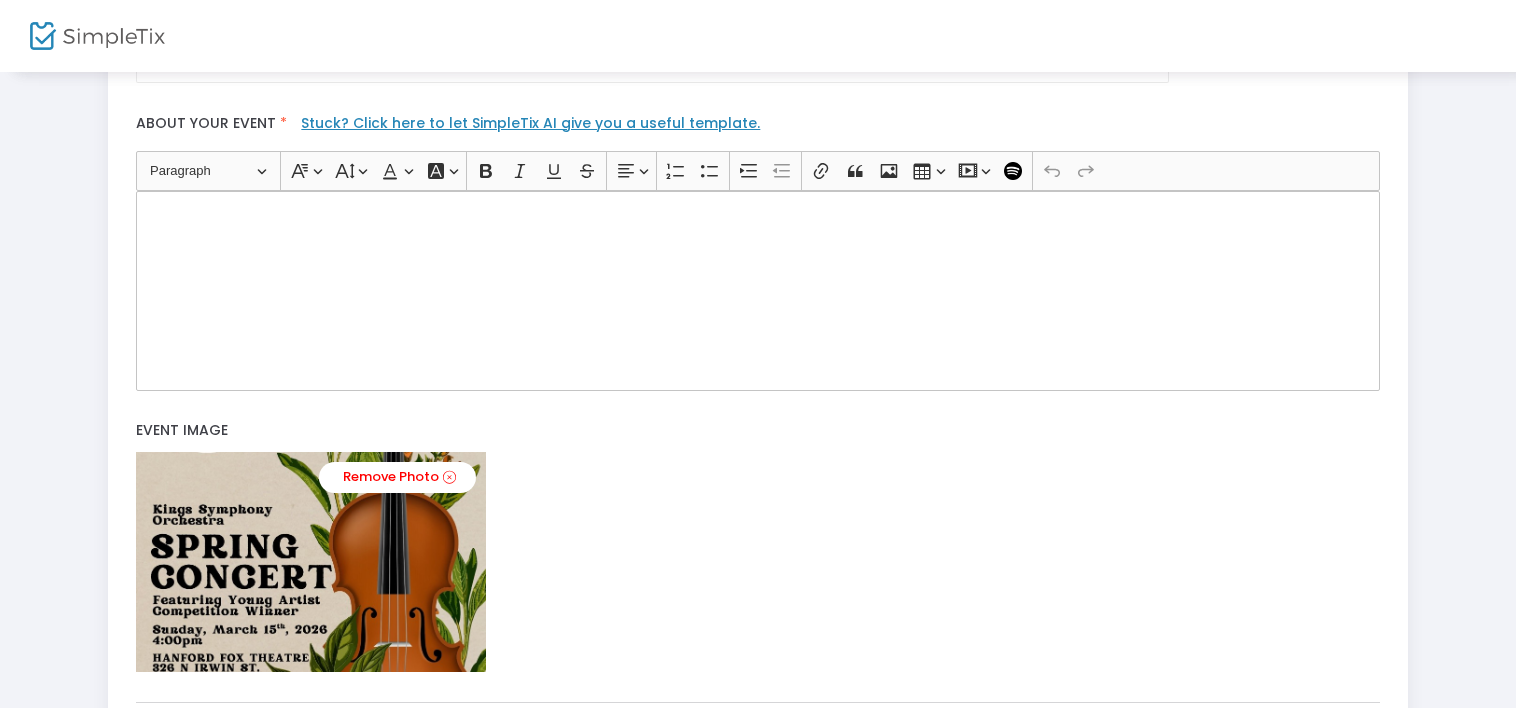 click on "Stuck? Click here to let SimpleTix AI give you a useful template." 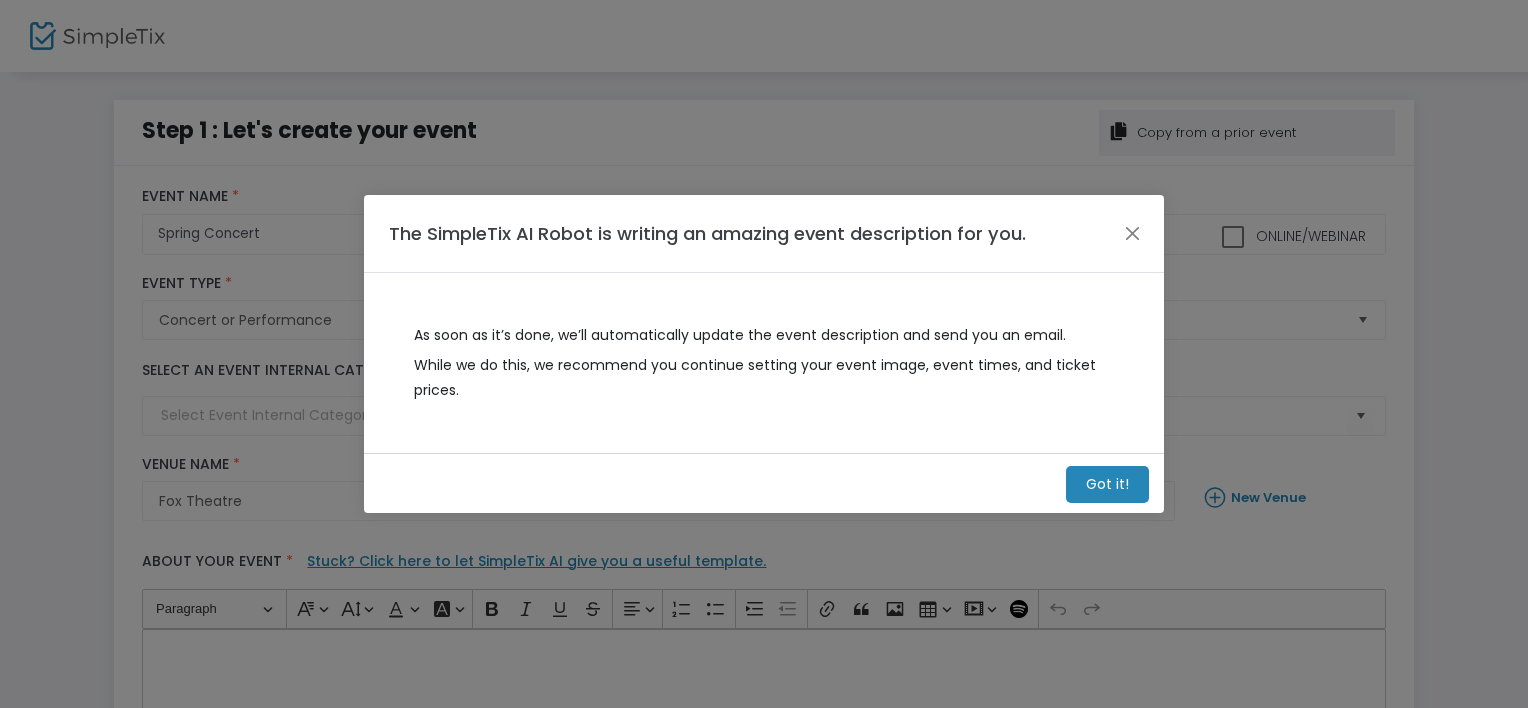click on "Got it!" 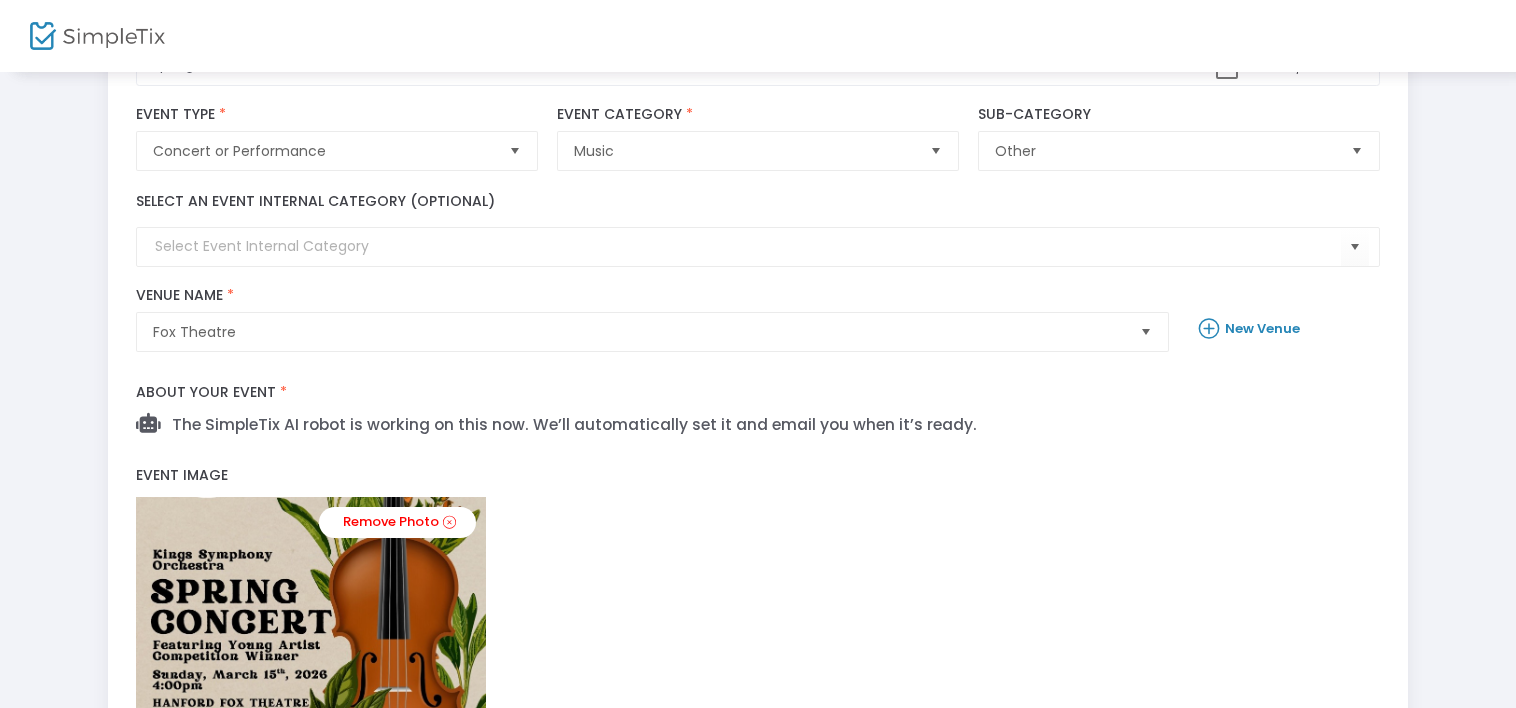 scroll, scrollTop: 436, scrollLeft: 0, axis: vertical 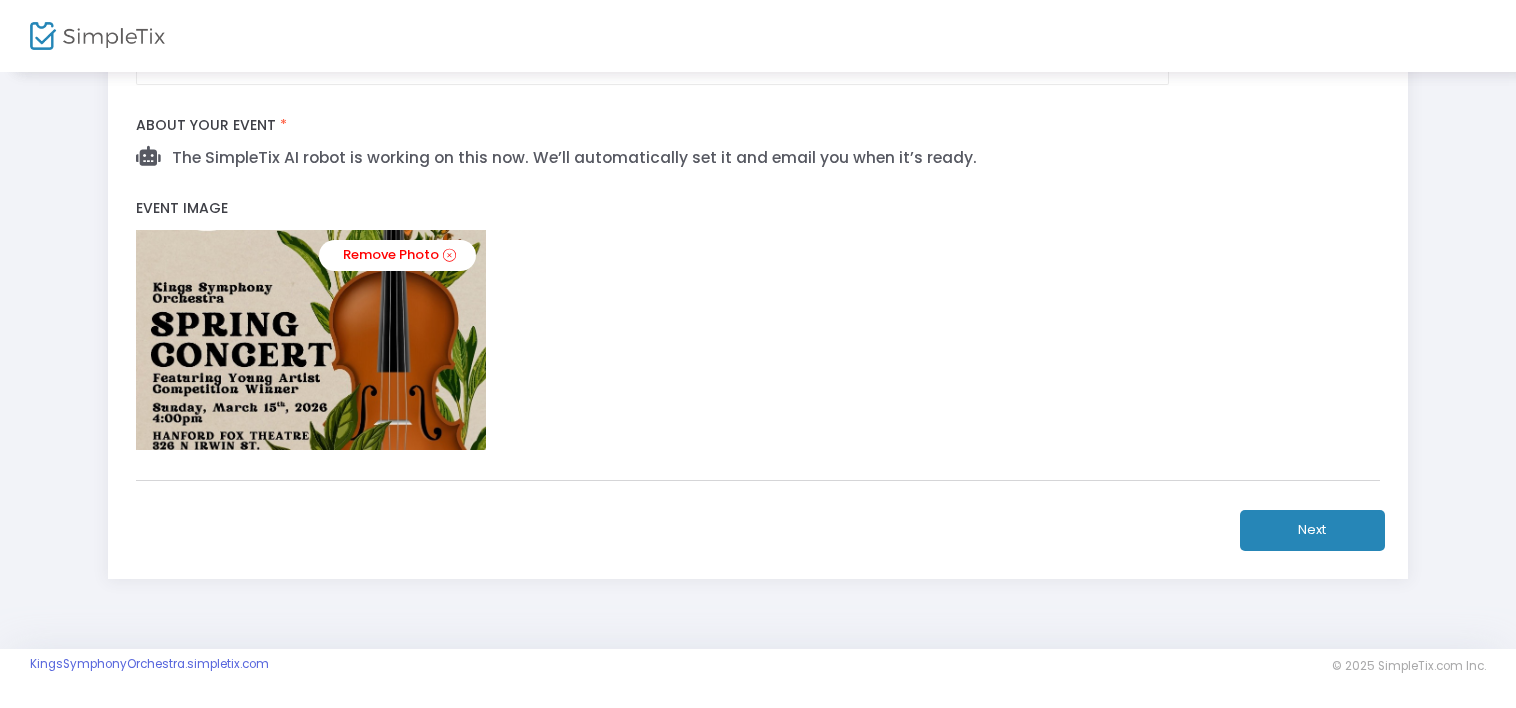click on "Next" 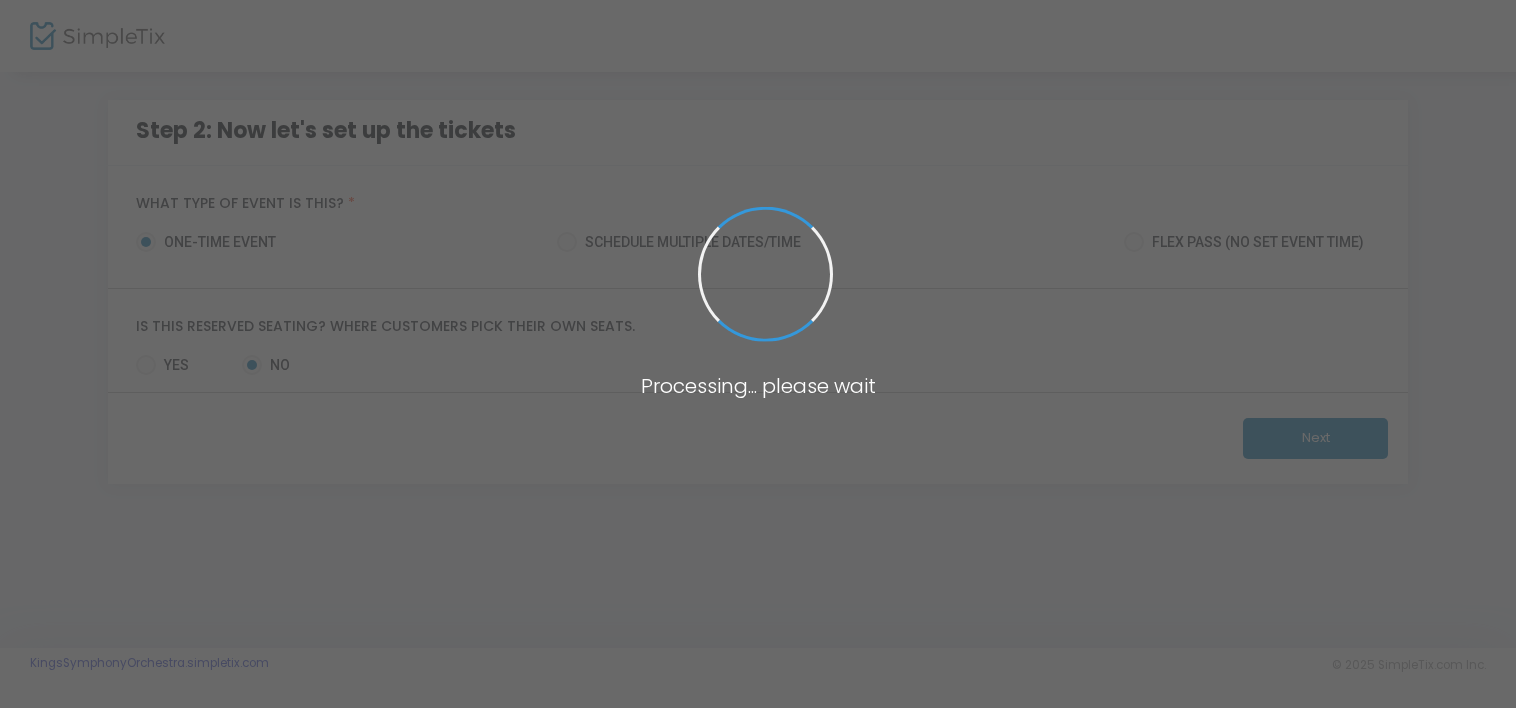 scroll, scrollTop: 0, scrollLeft: 0, axis: both 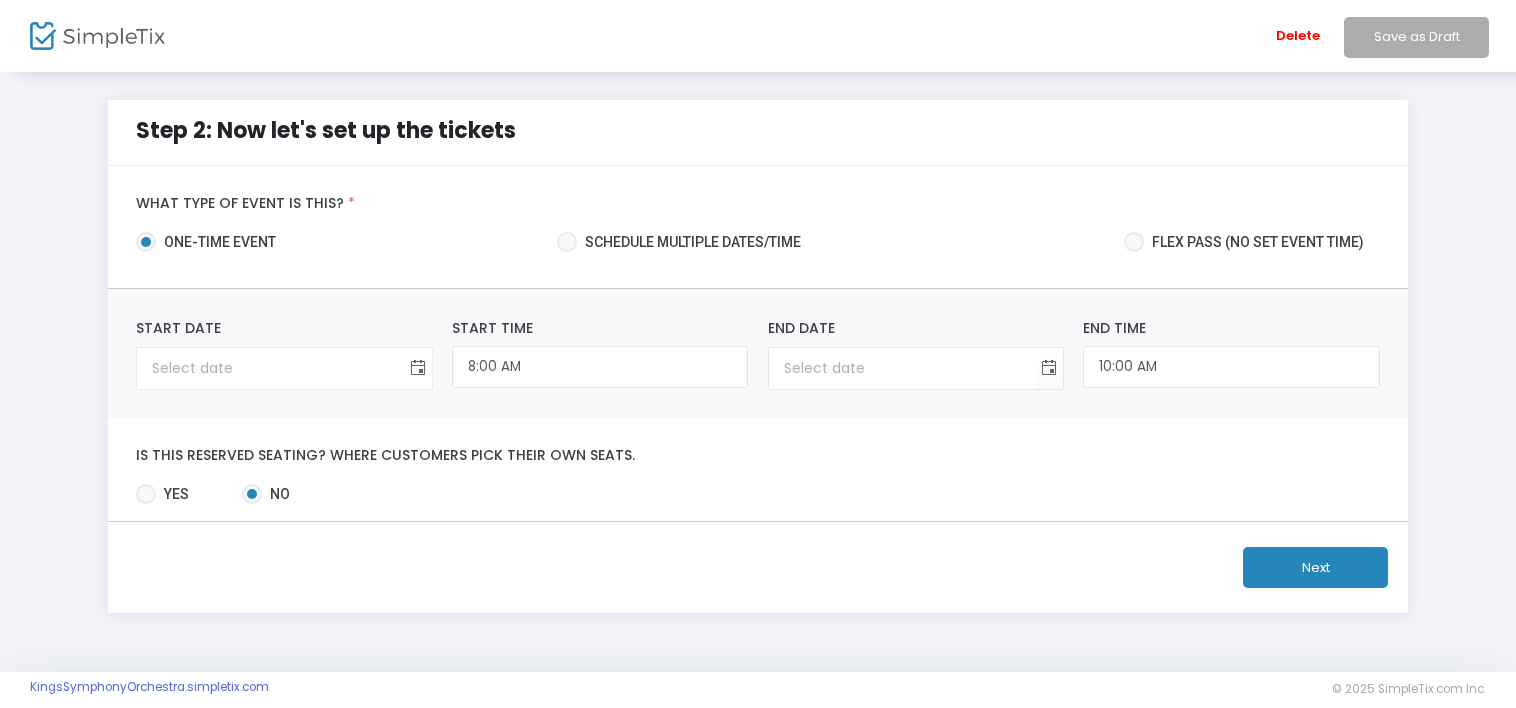 click 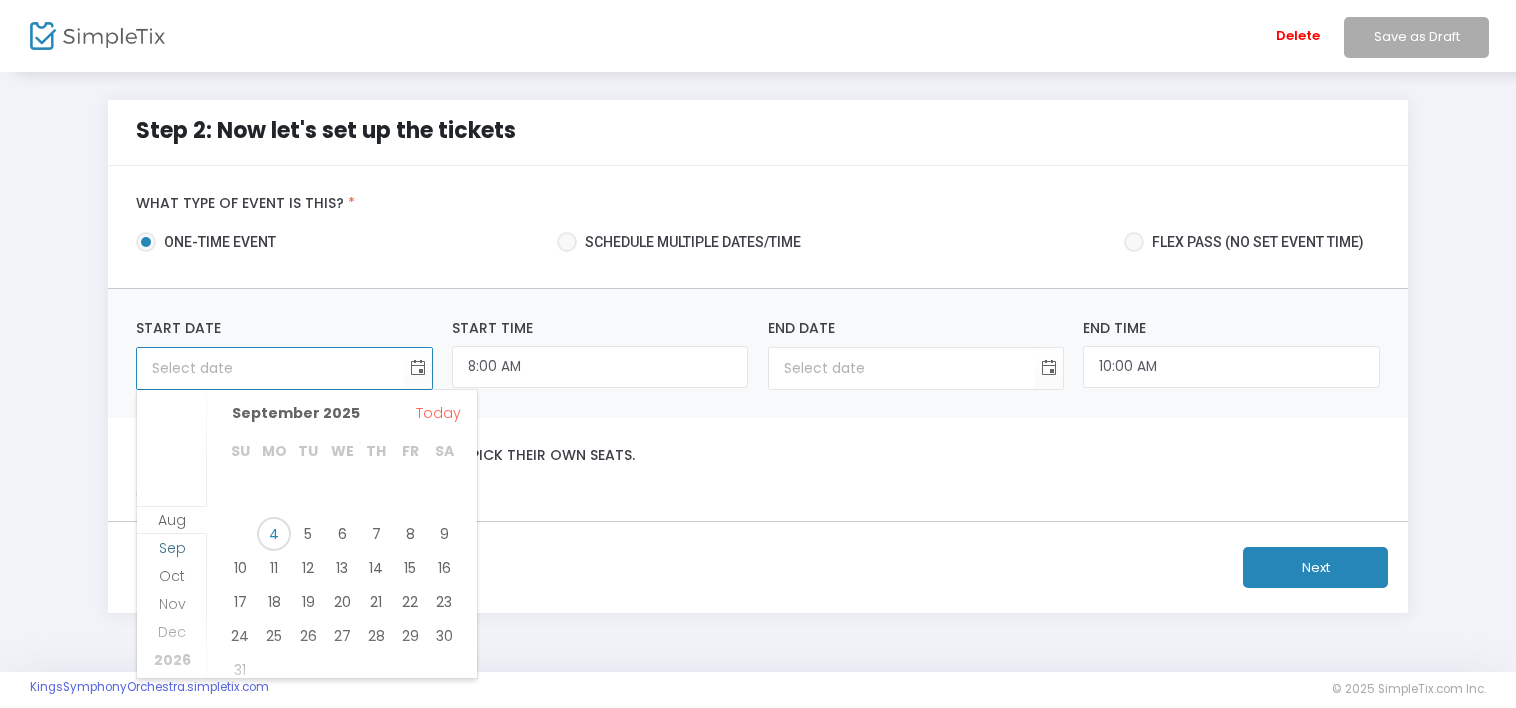 scroll, scrollTop: 104, scrollLeft: 0, axis: vertical 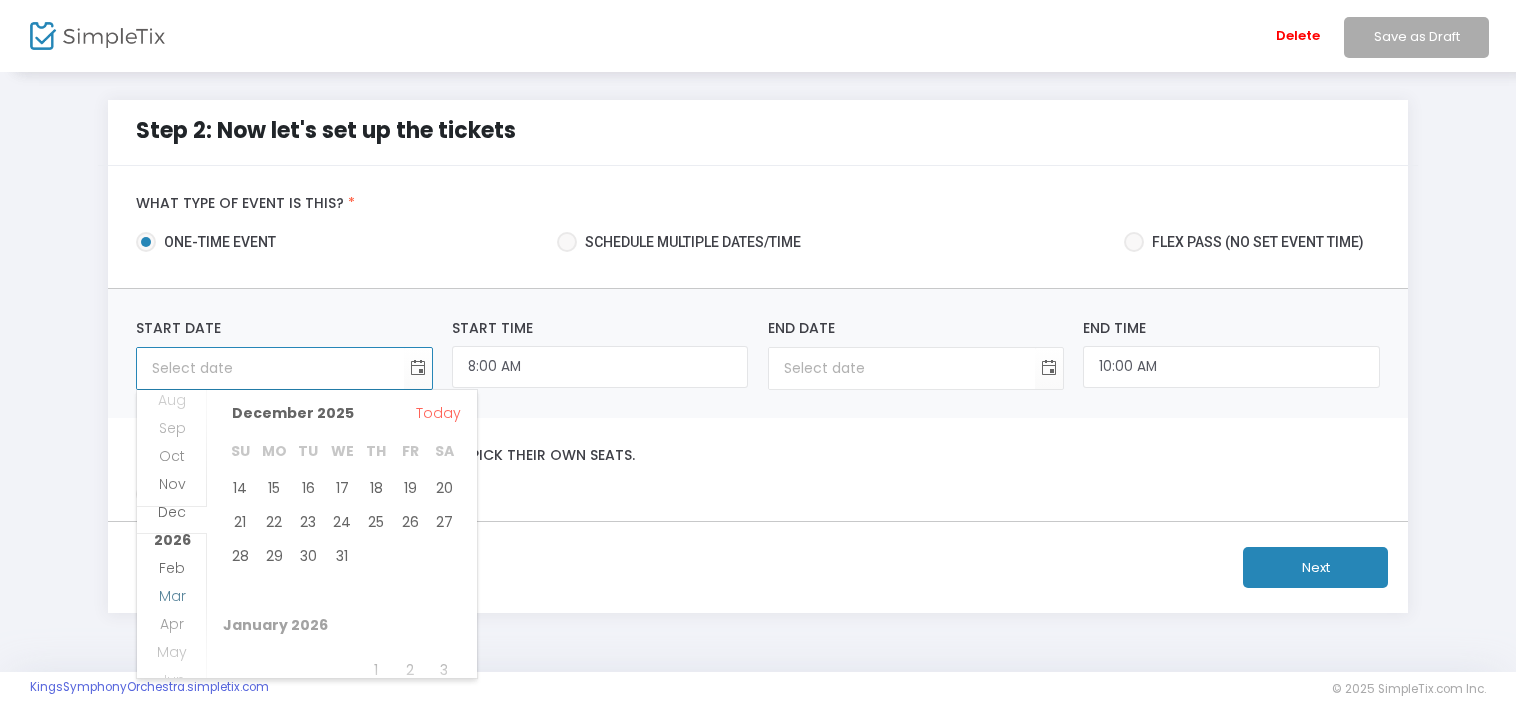click on "Mar" at bounding box center (172, 596) 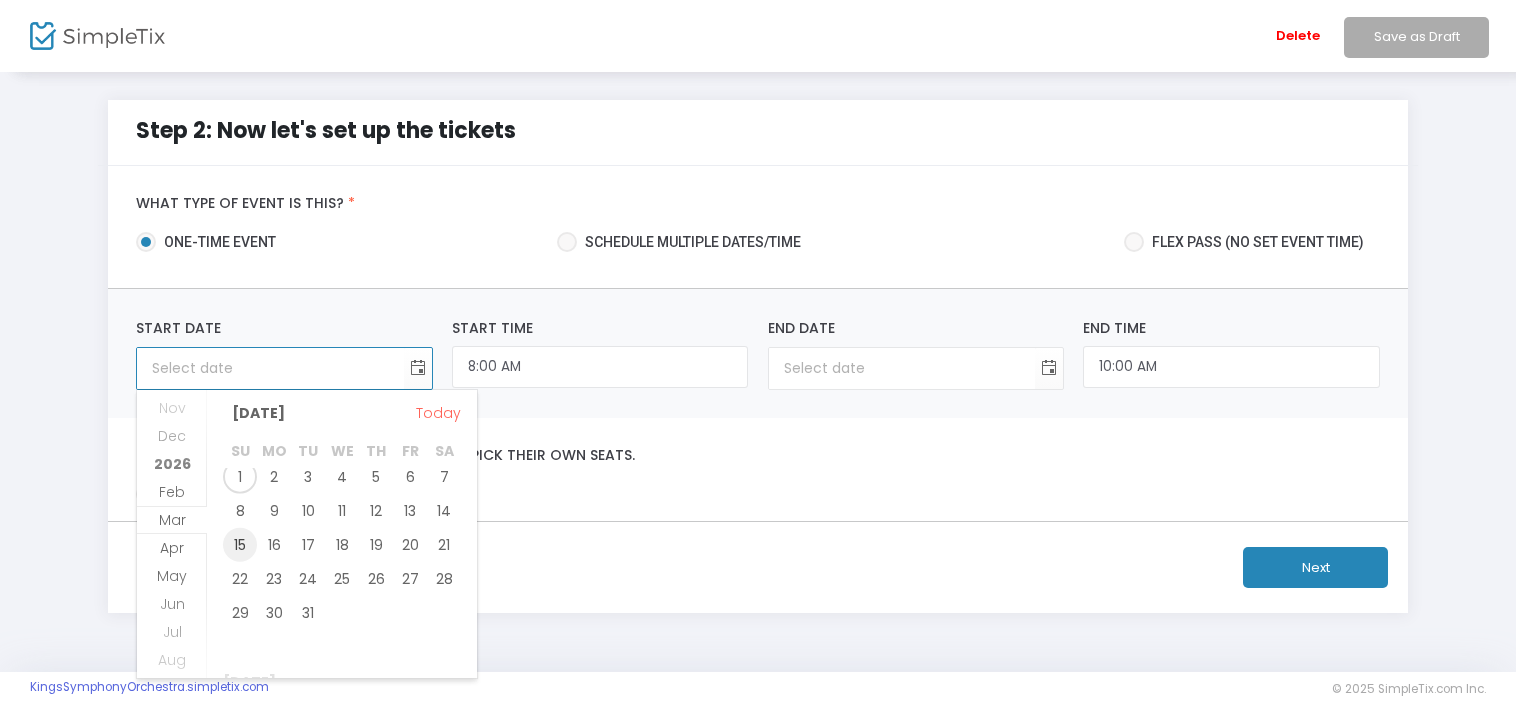 click on "15" at bounding box center [240, 544] 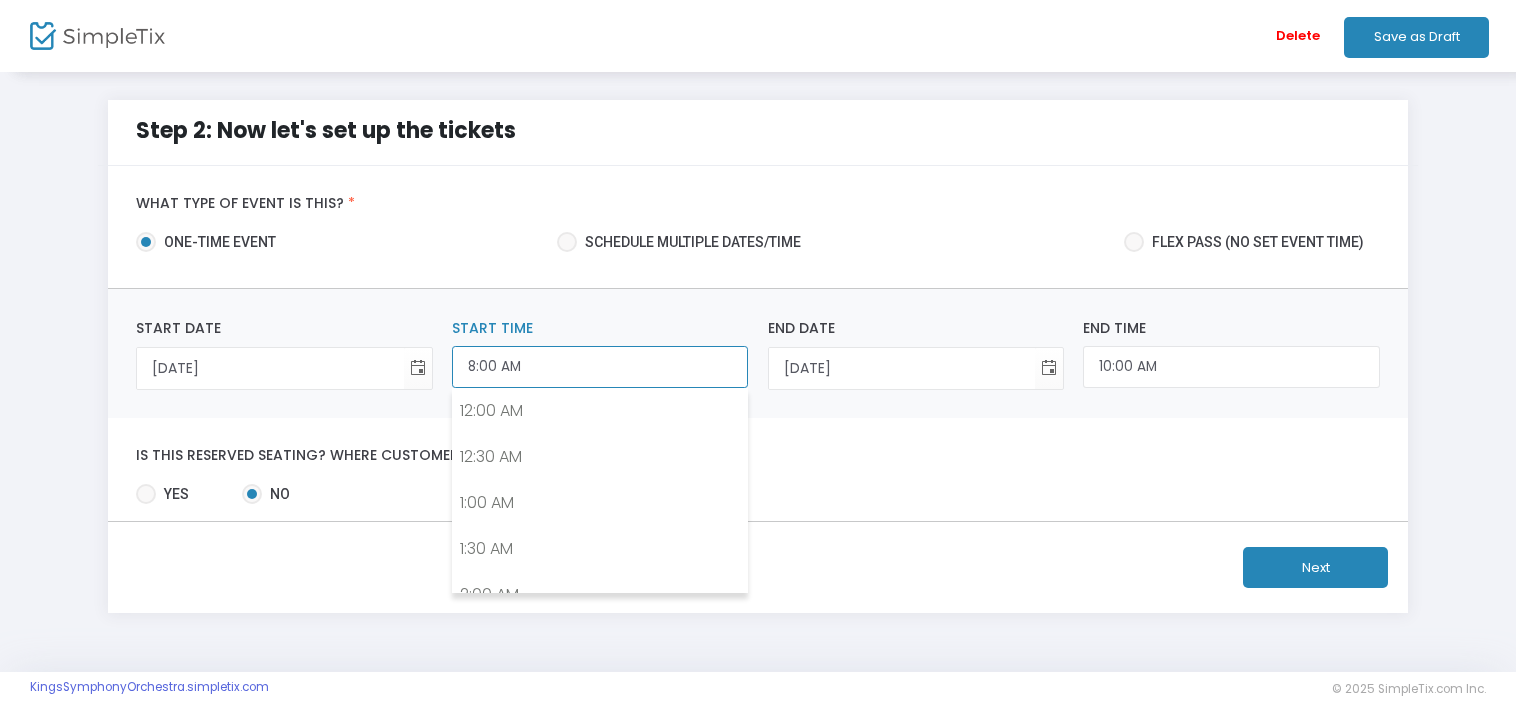 click on "8:00 AM" 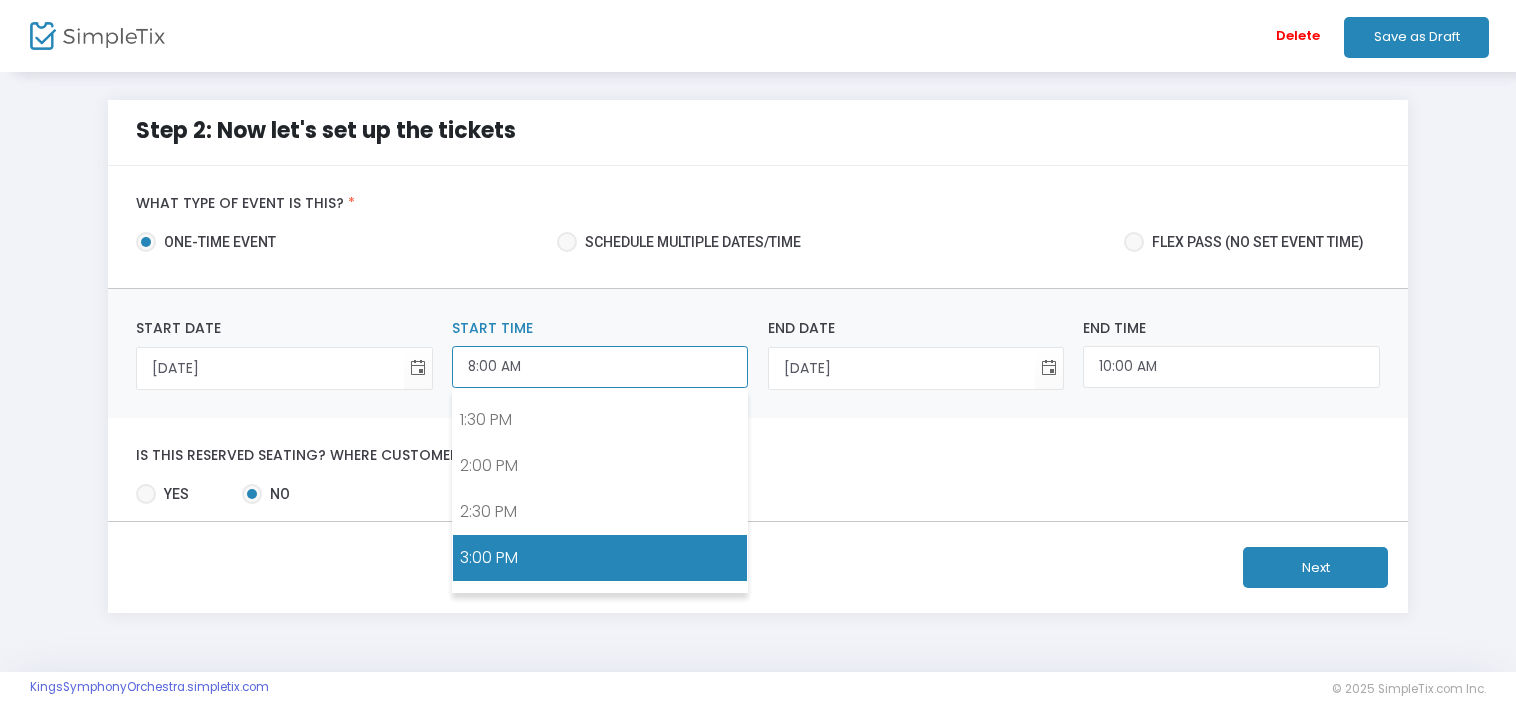 scroll, scrollTop: 1232, scrollLeft: 0, axis: vertical 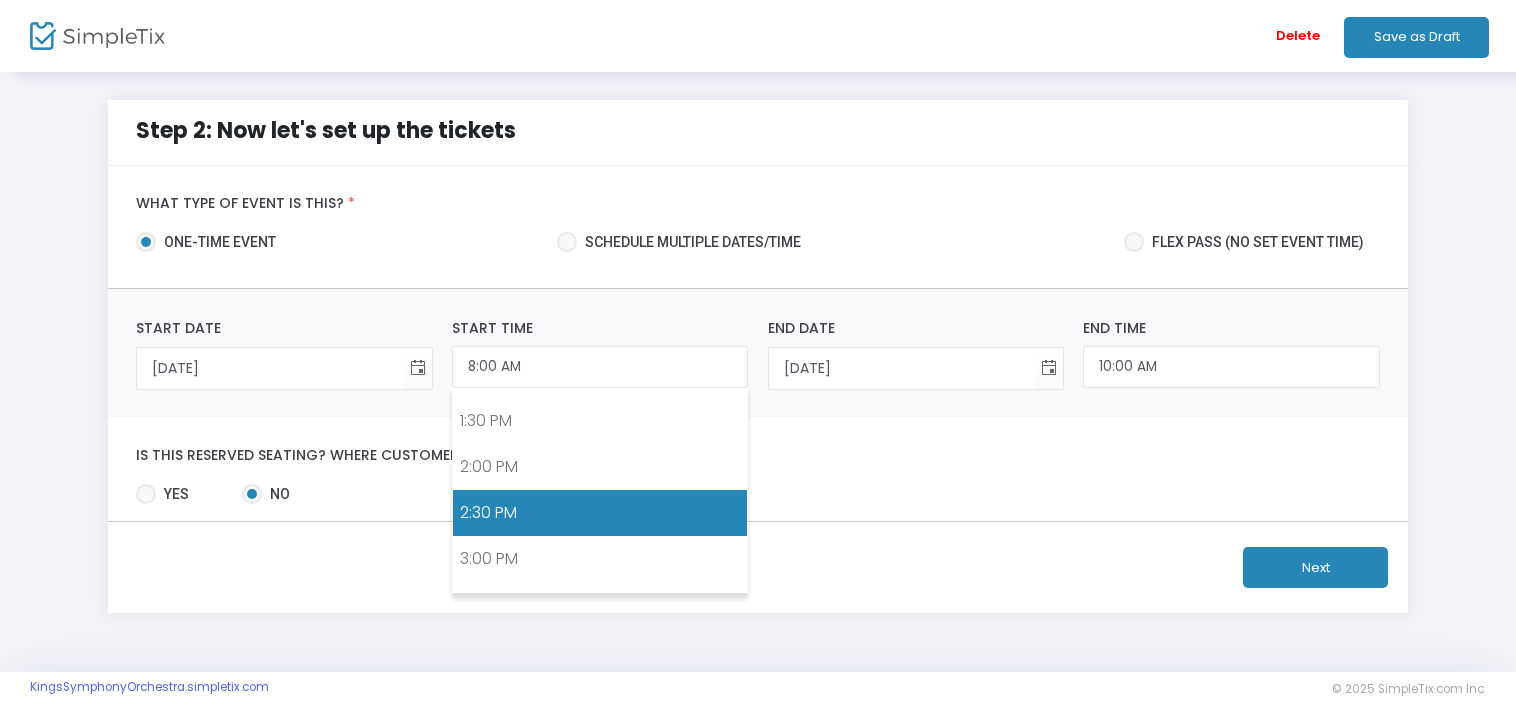 click on "2:30 PM" at bounding box center [600, 513] 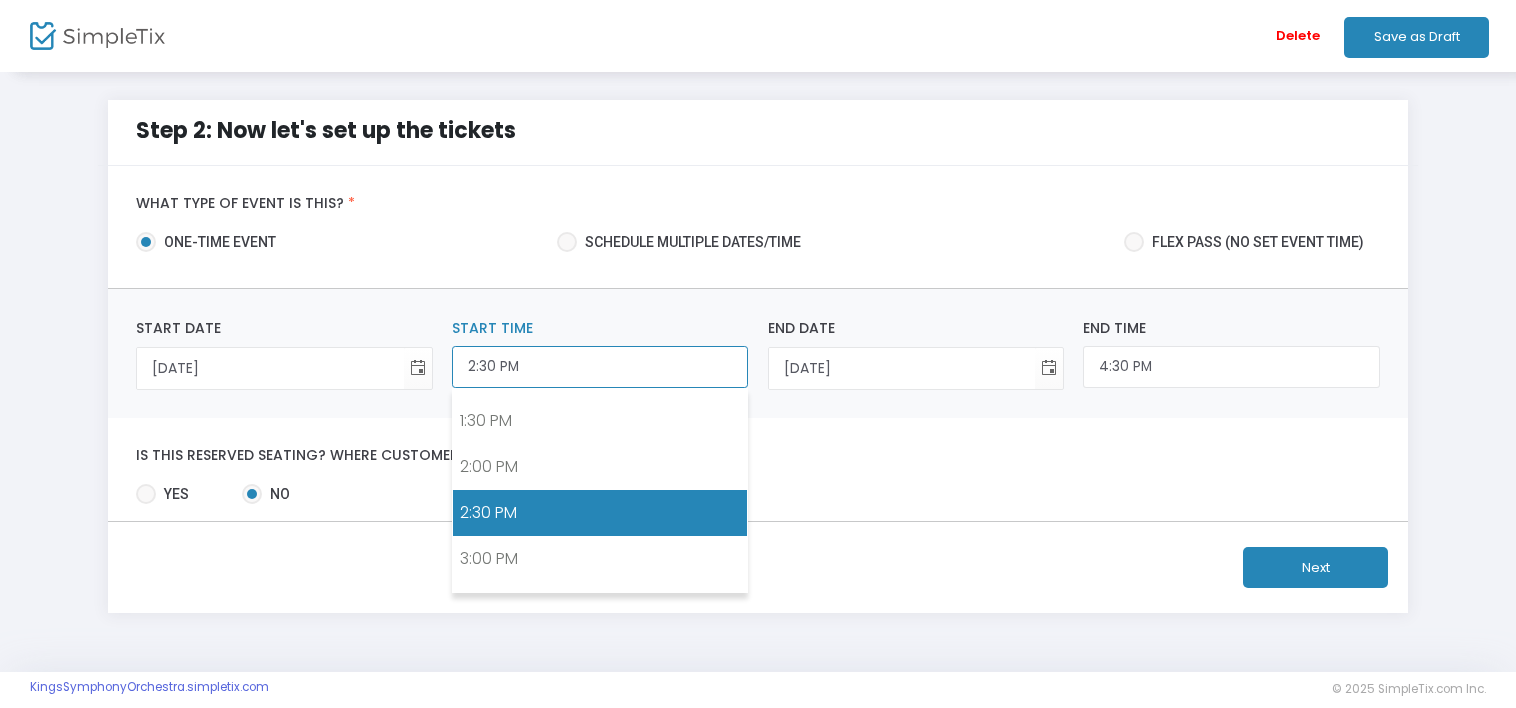 click on "2:30 PM" 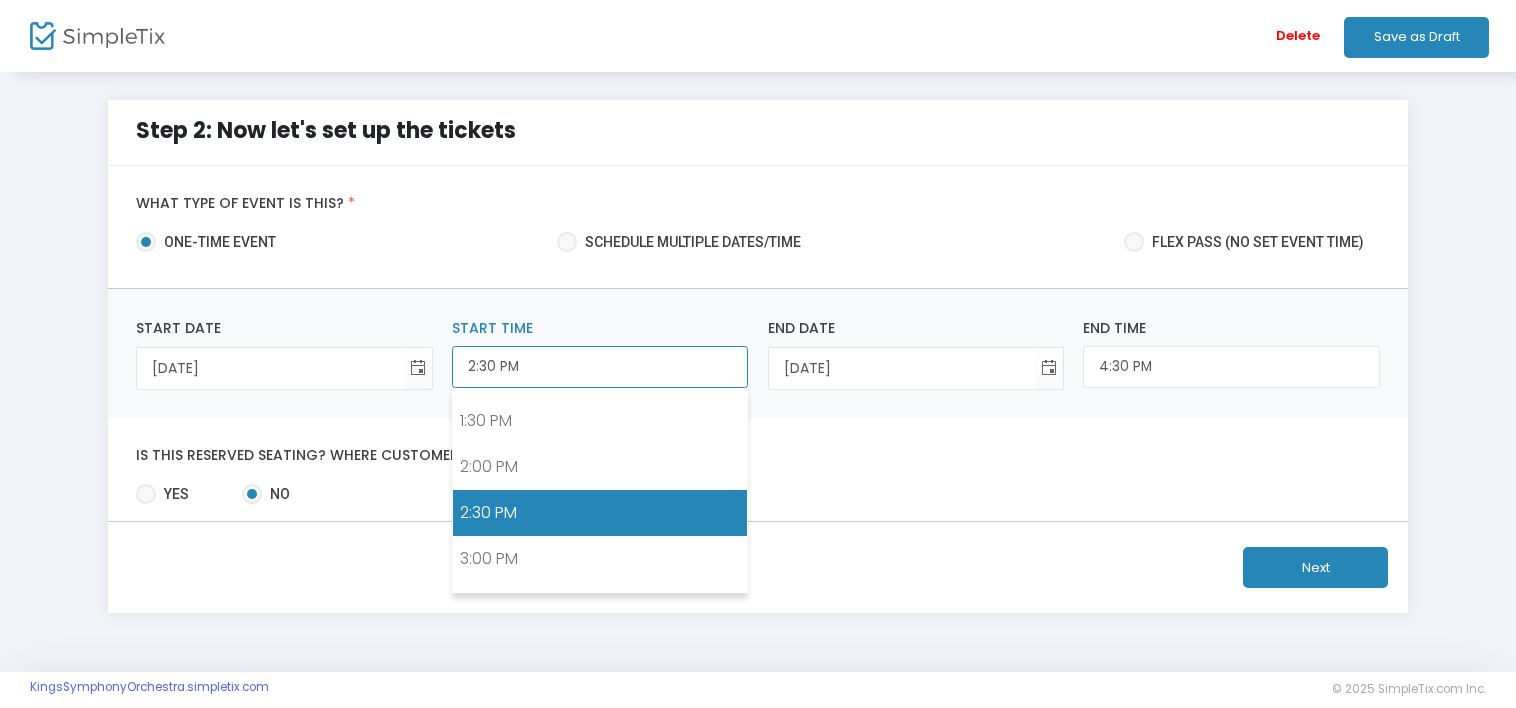 scroll, scrollTop: 1340, scrollLeft: 0, axis: vertical 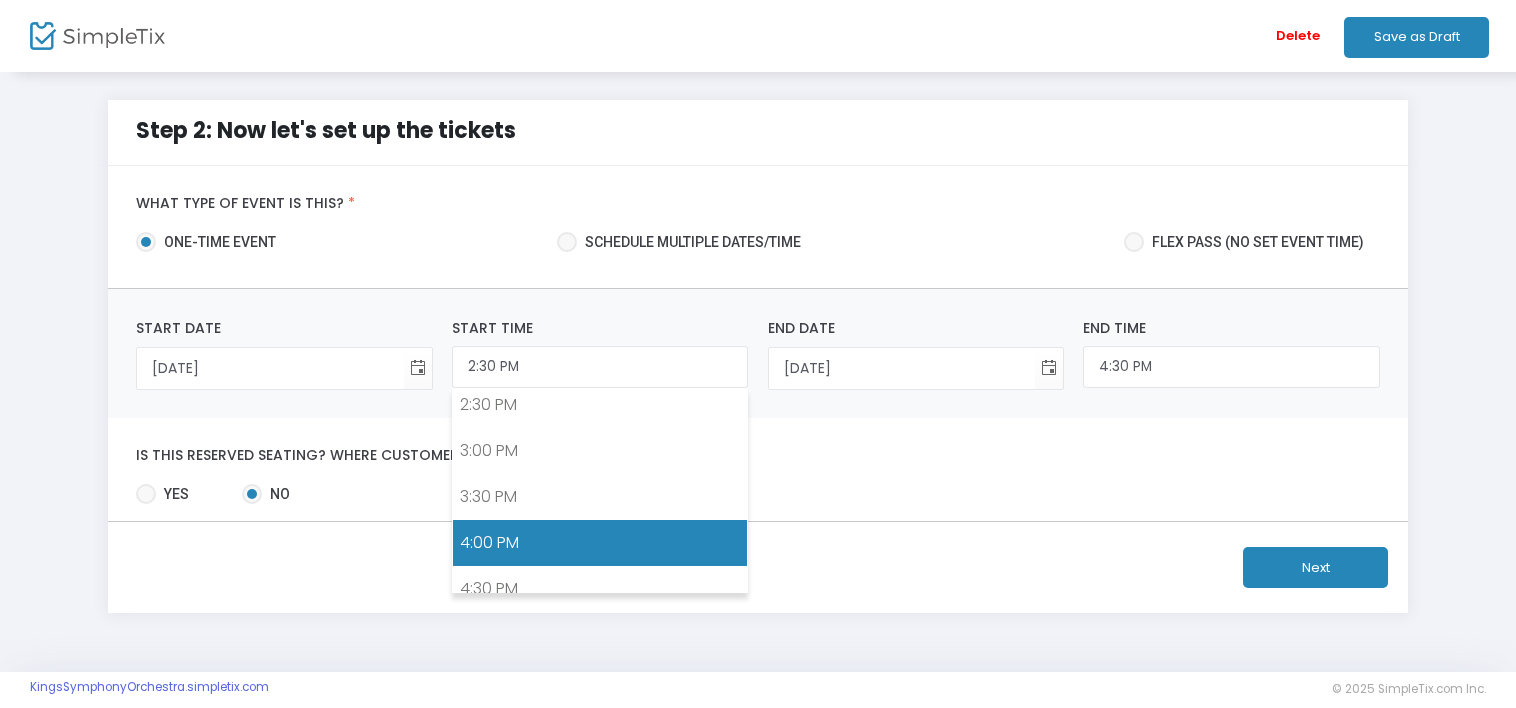 click on "4:00 PM" at bounding box center [600, 543] 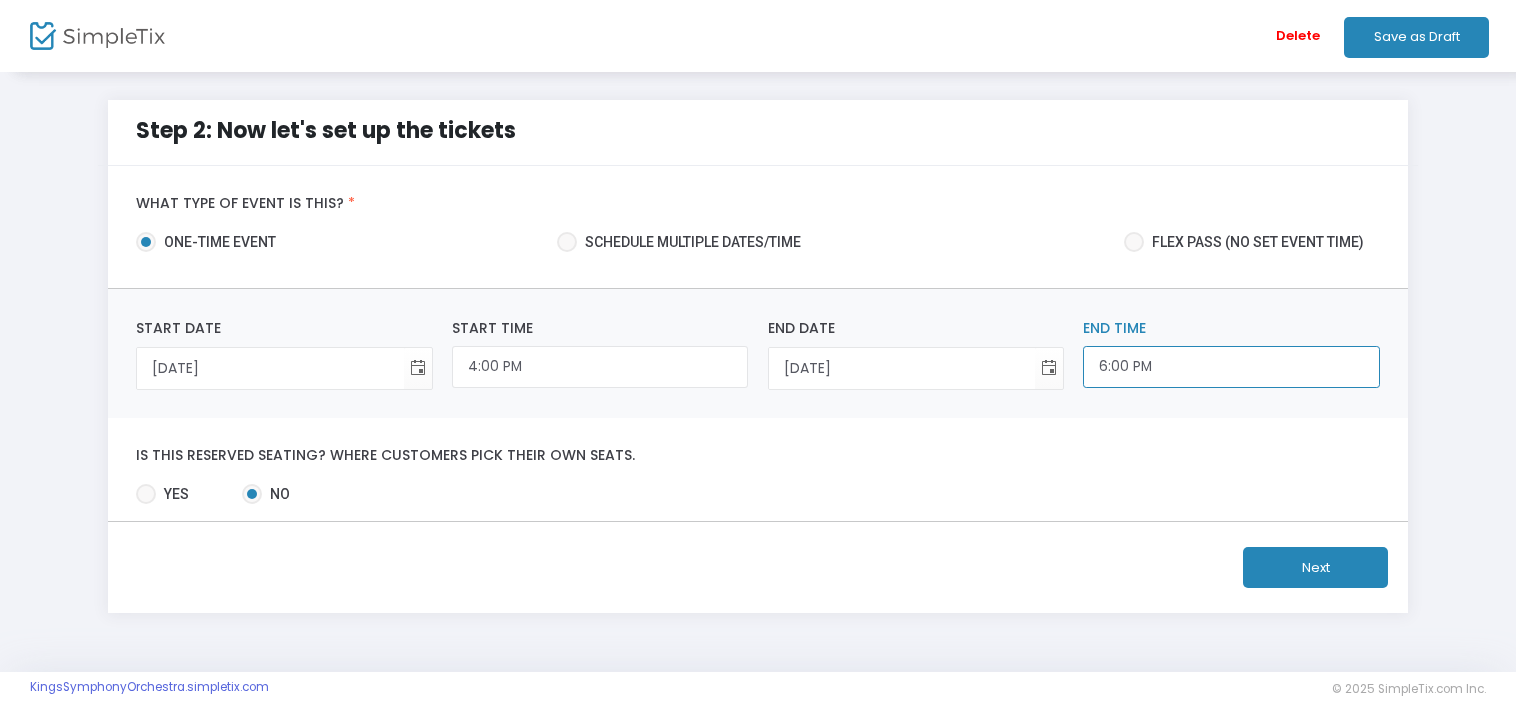 click on "6:00 PM" 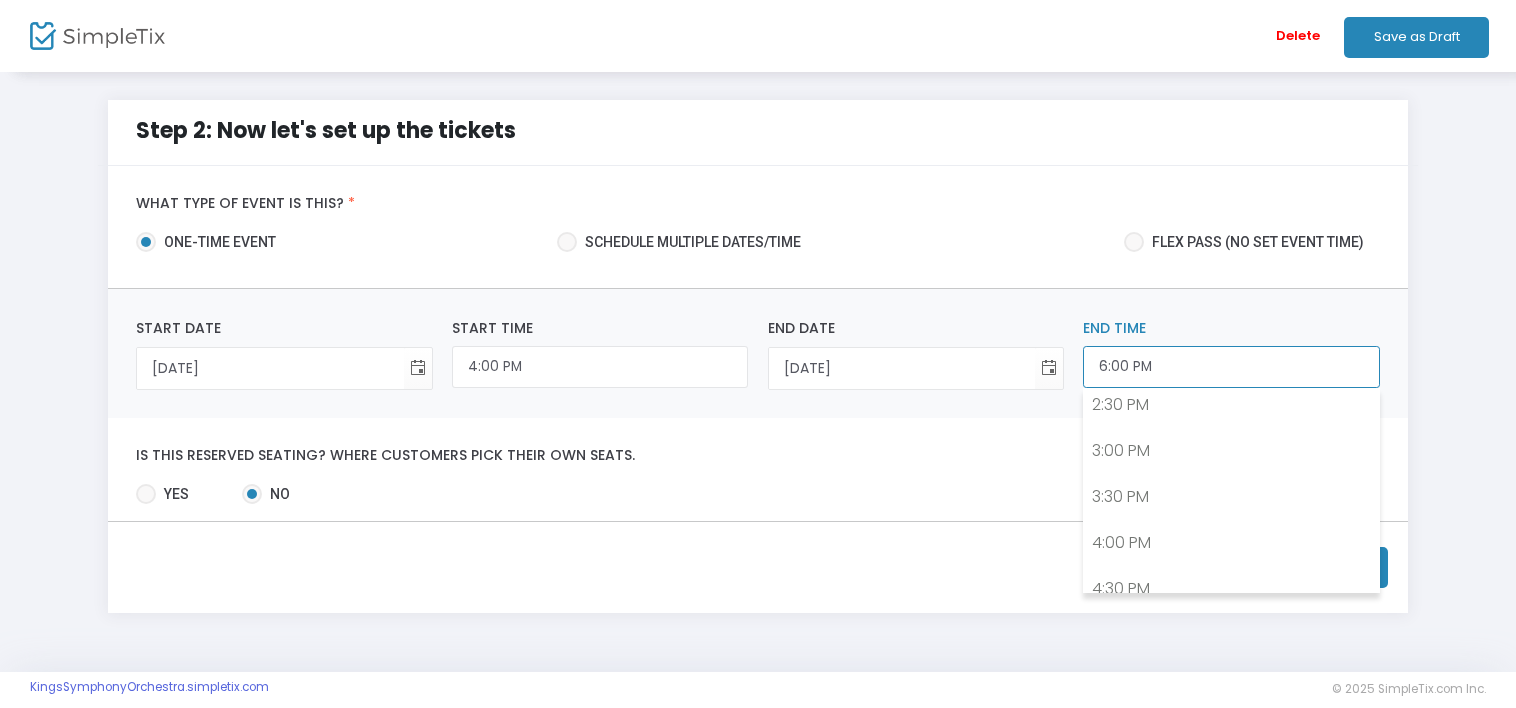 scroll, scrollTop: 1562, scrollLeft: 0, axis: vertical 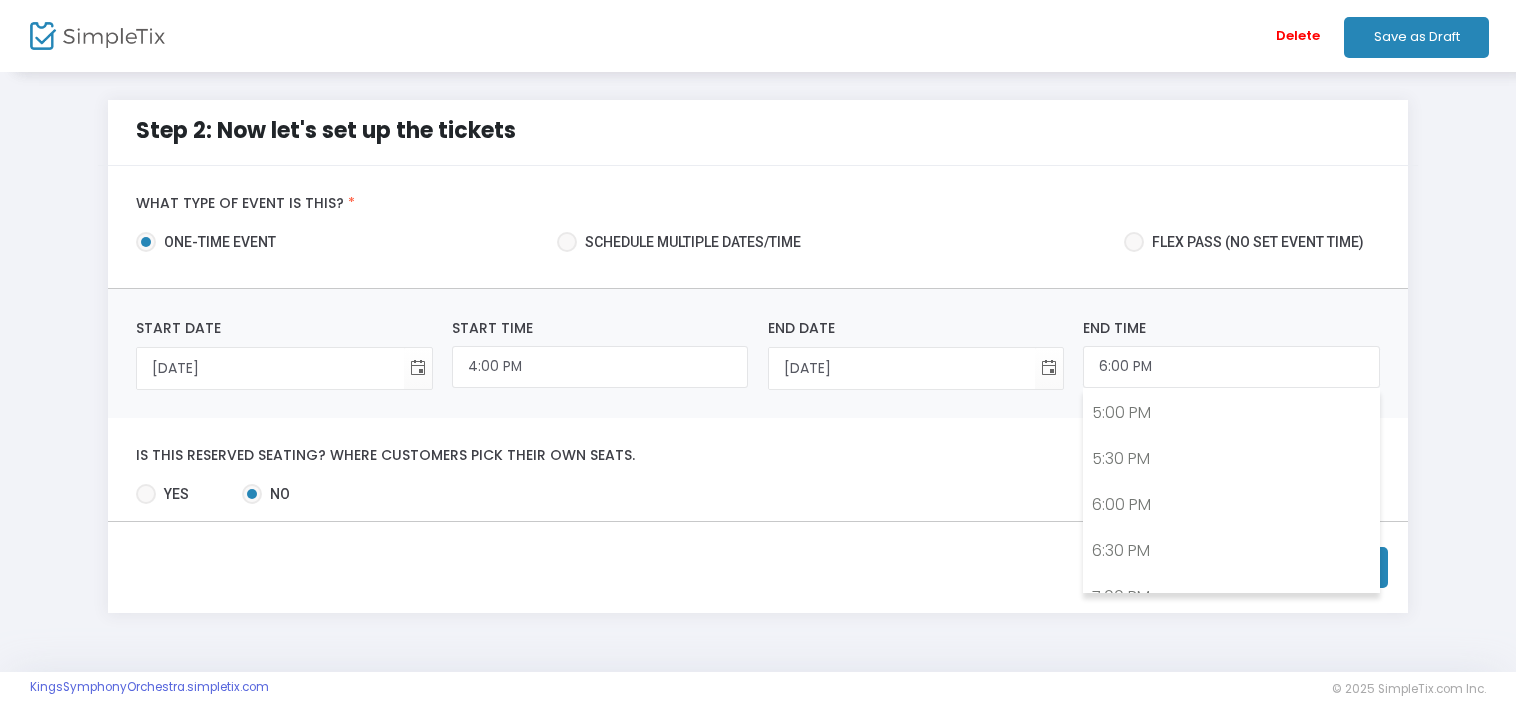 click on "Yes   No" 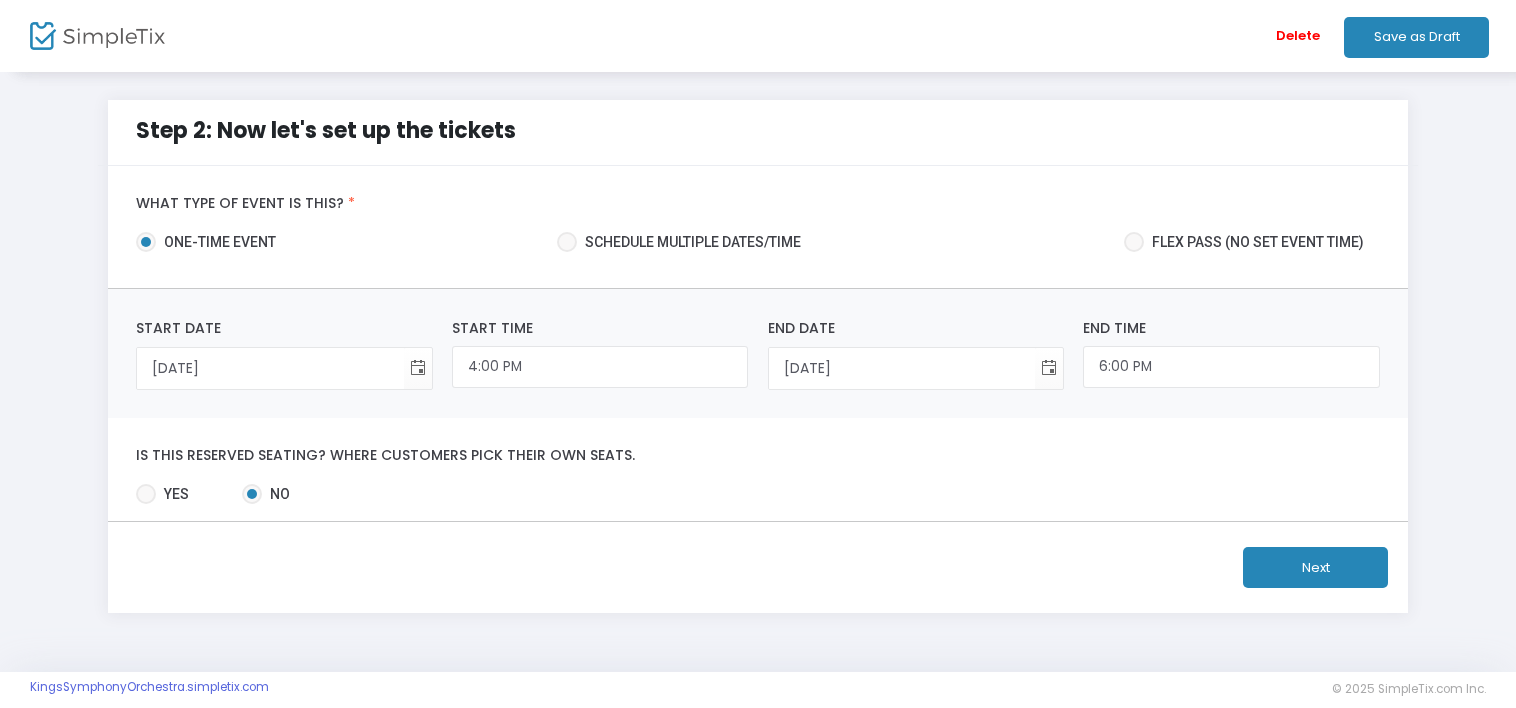 click on "Next" 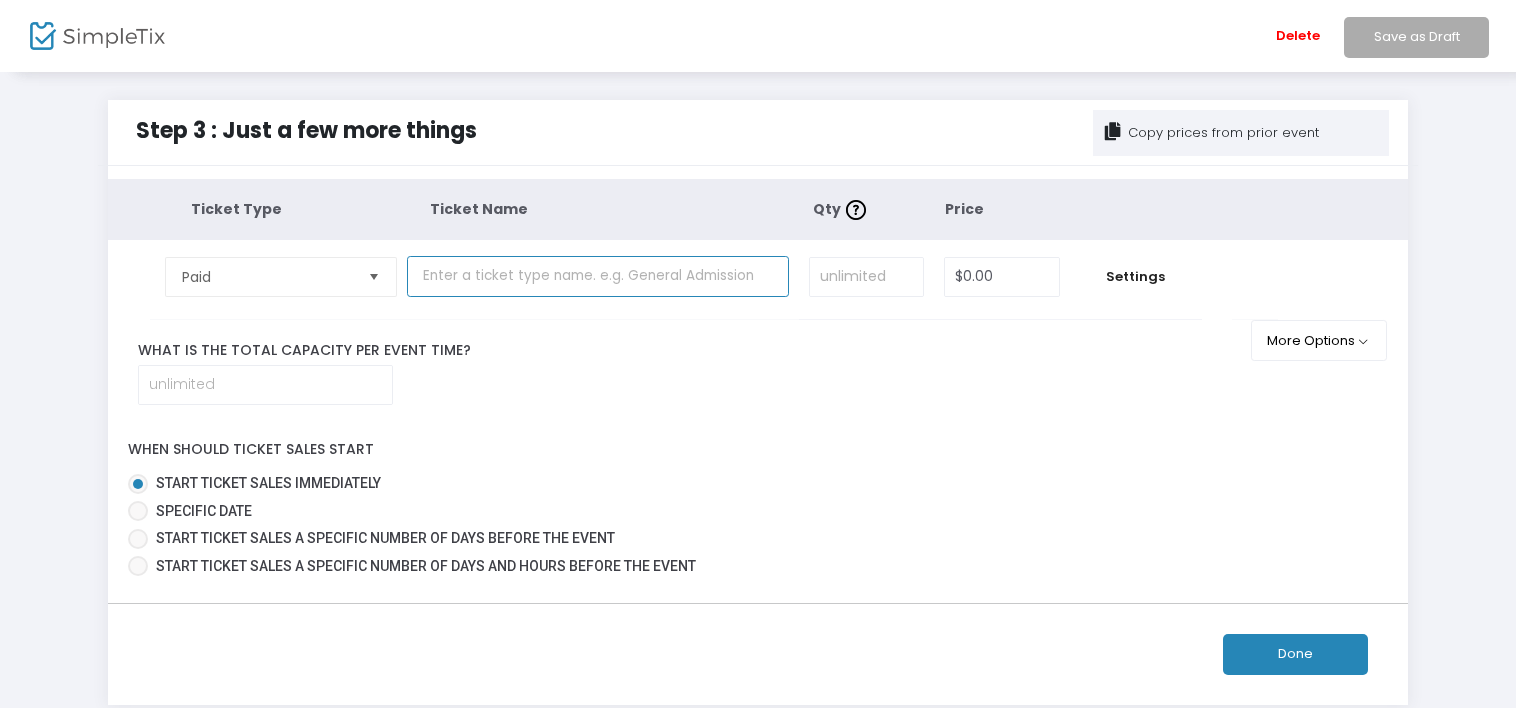 click at bounding box center (598, 276) 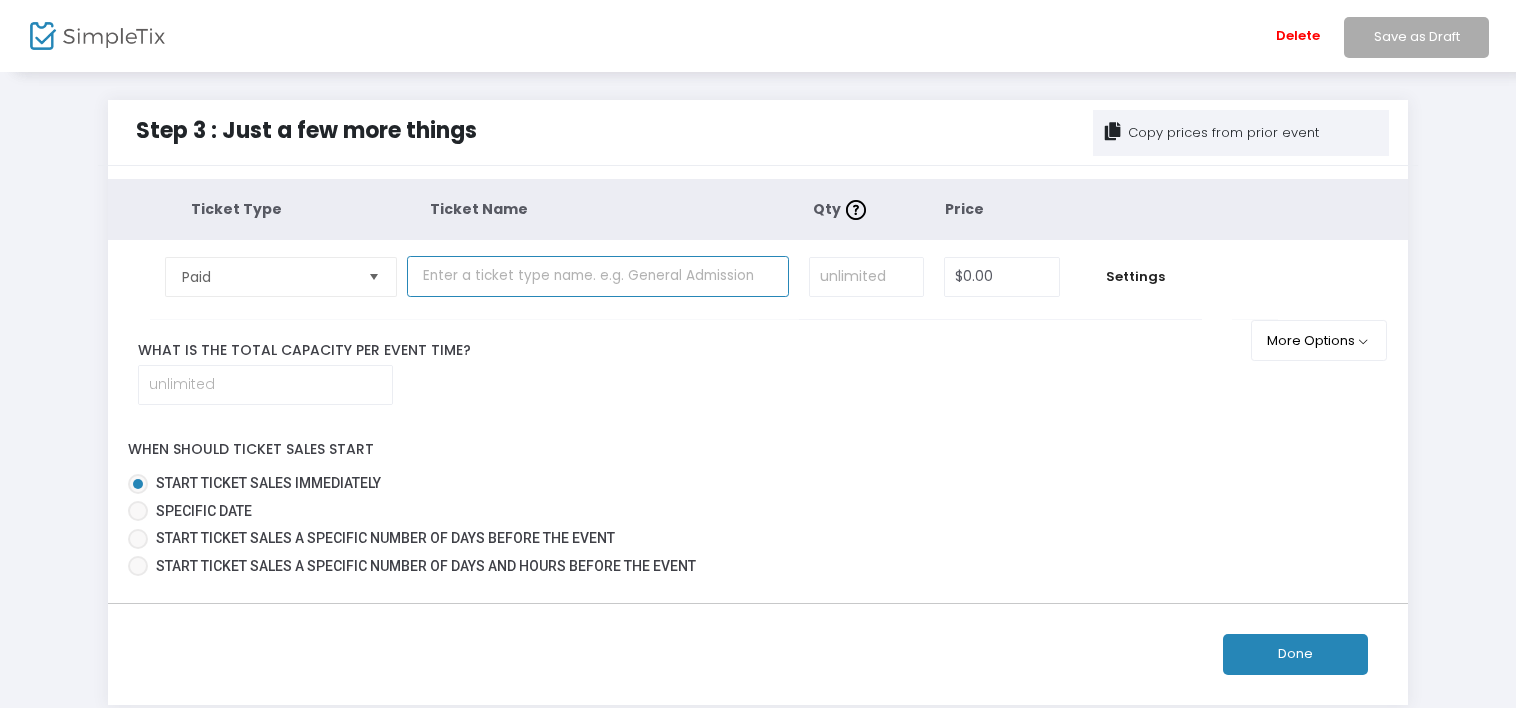 type on "General Admission" 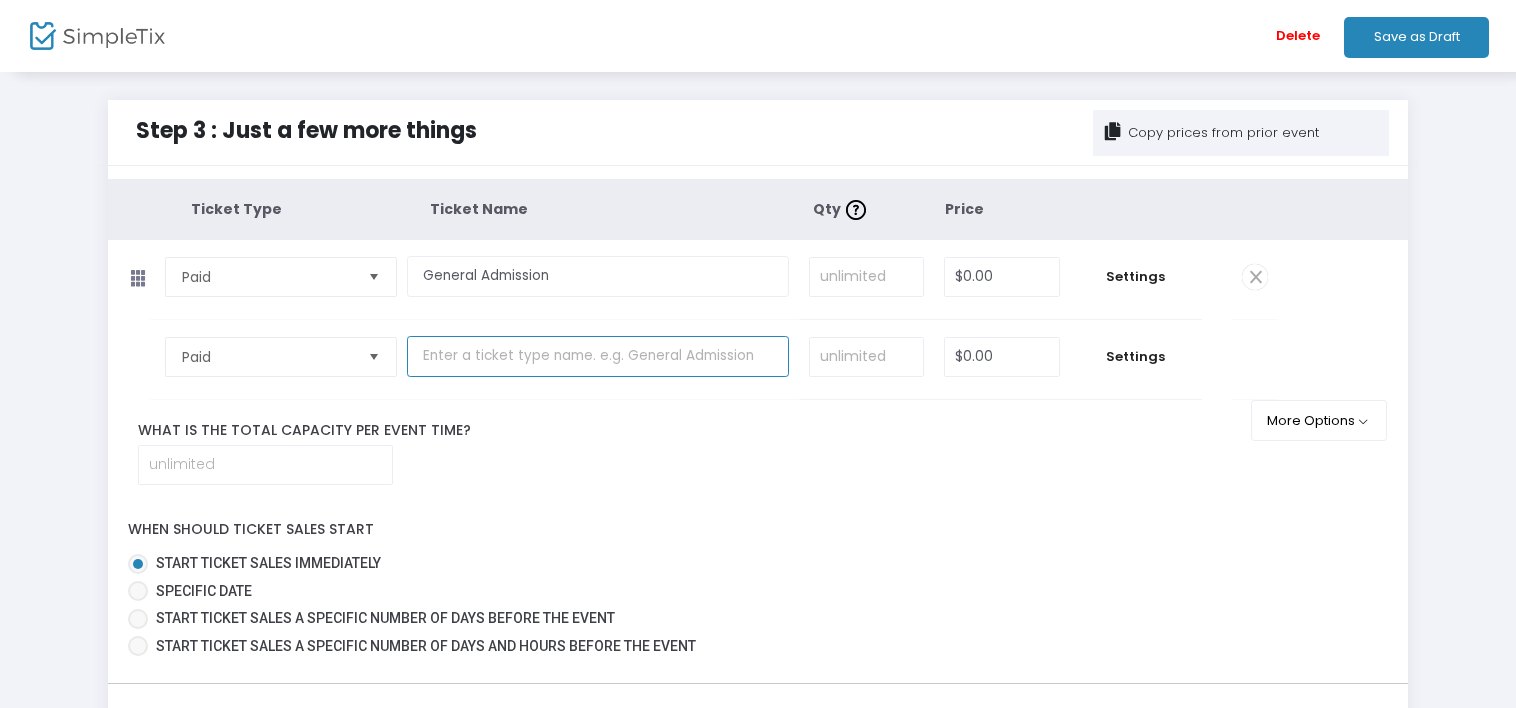 click at bounding box center (598, 356) 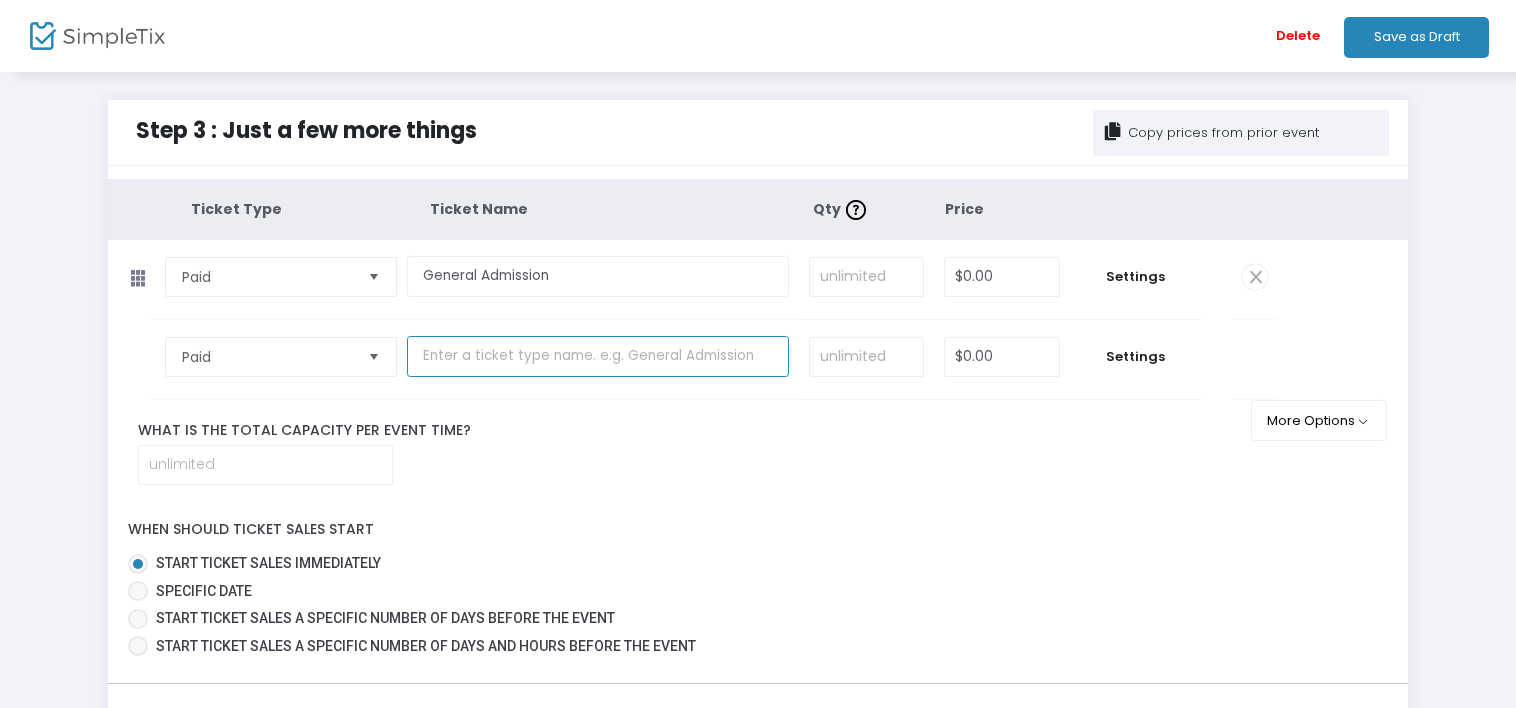 type on "Senior/Military" 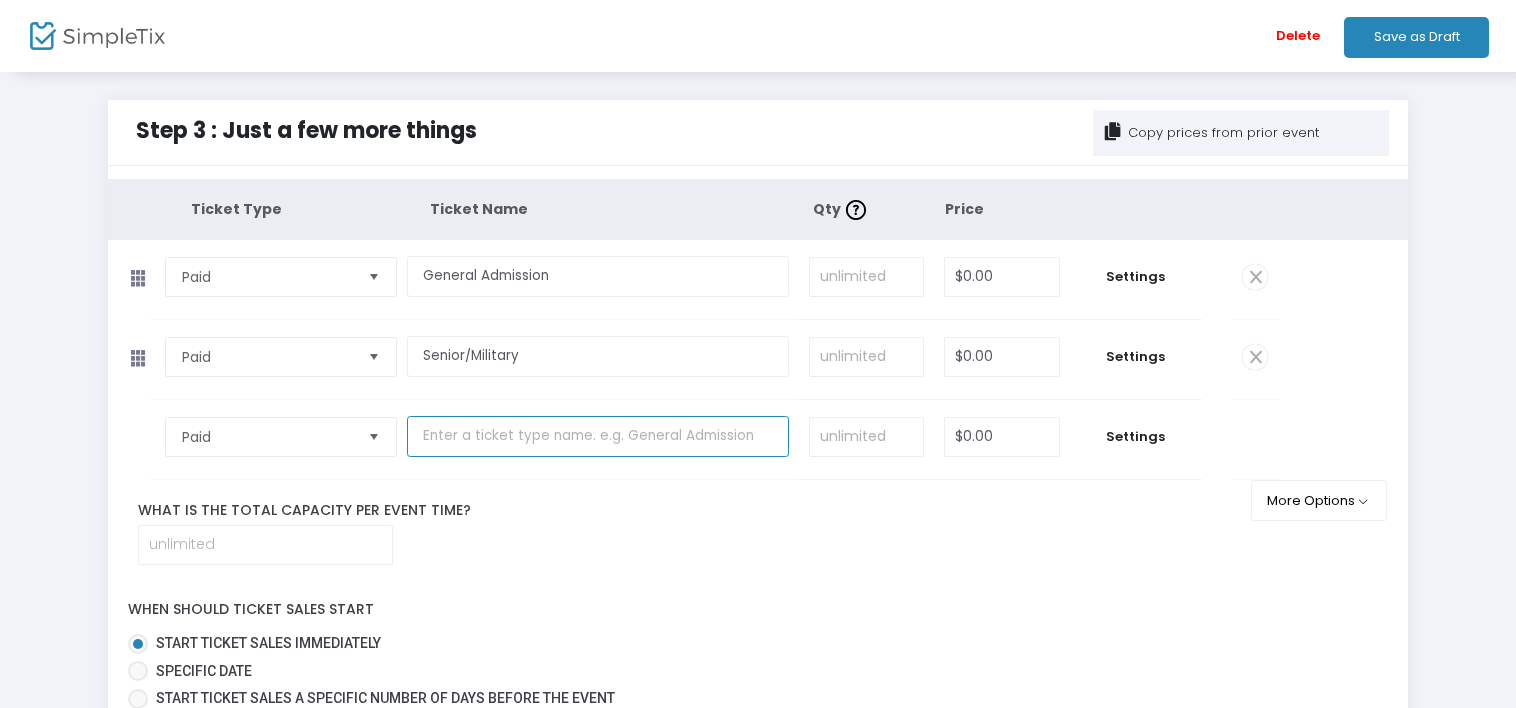 click at bounding box center (598, 436) 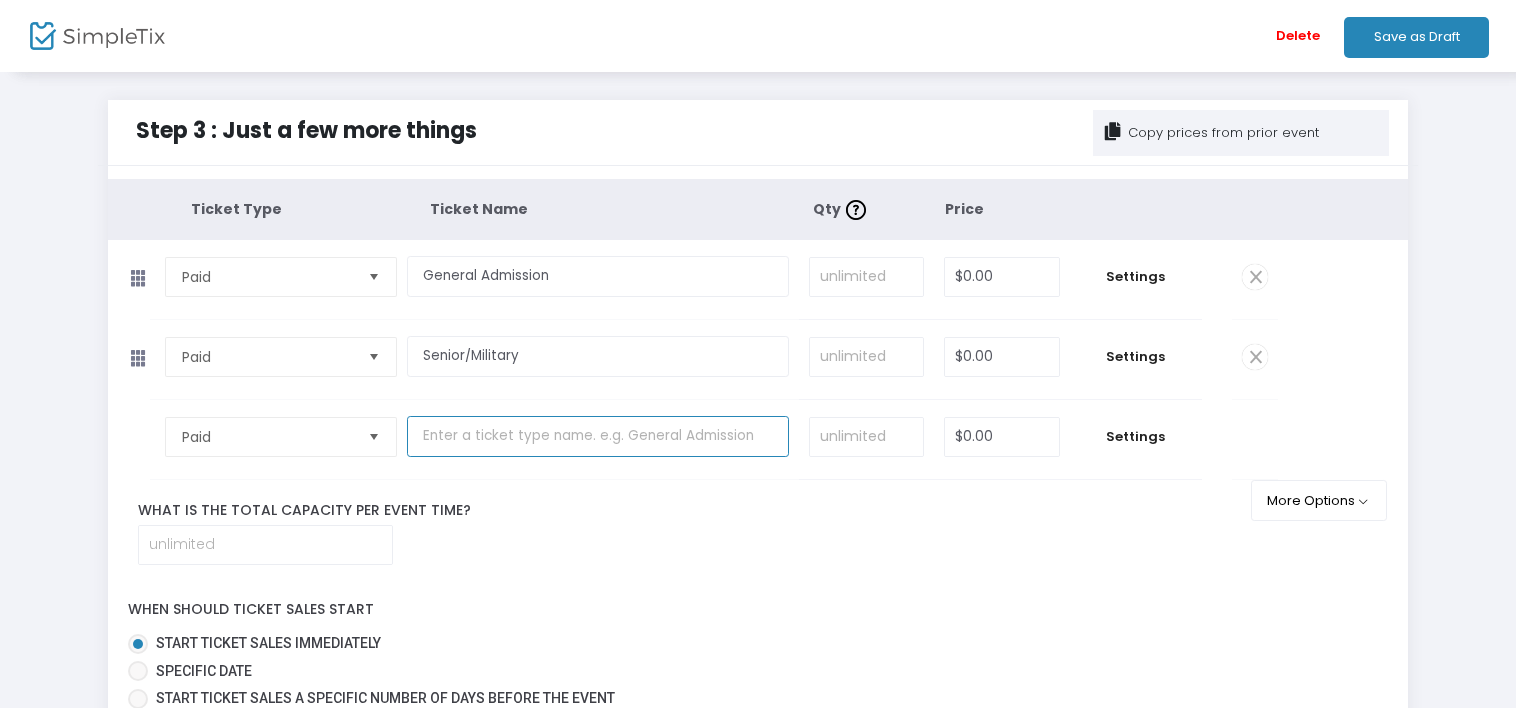 type on "High School/College" 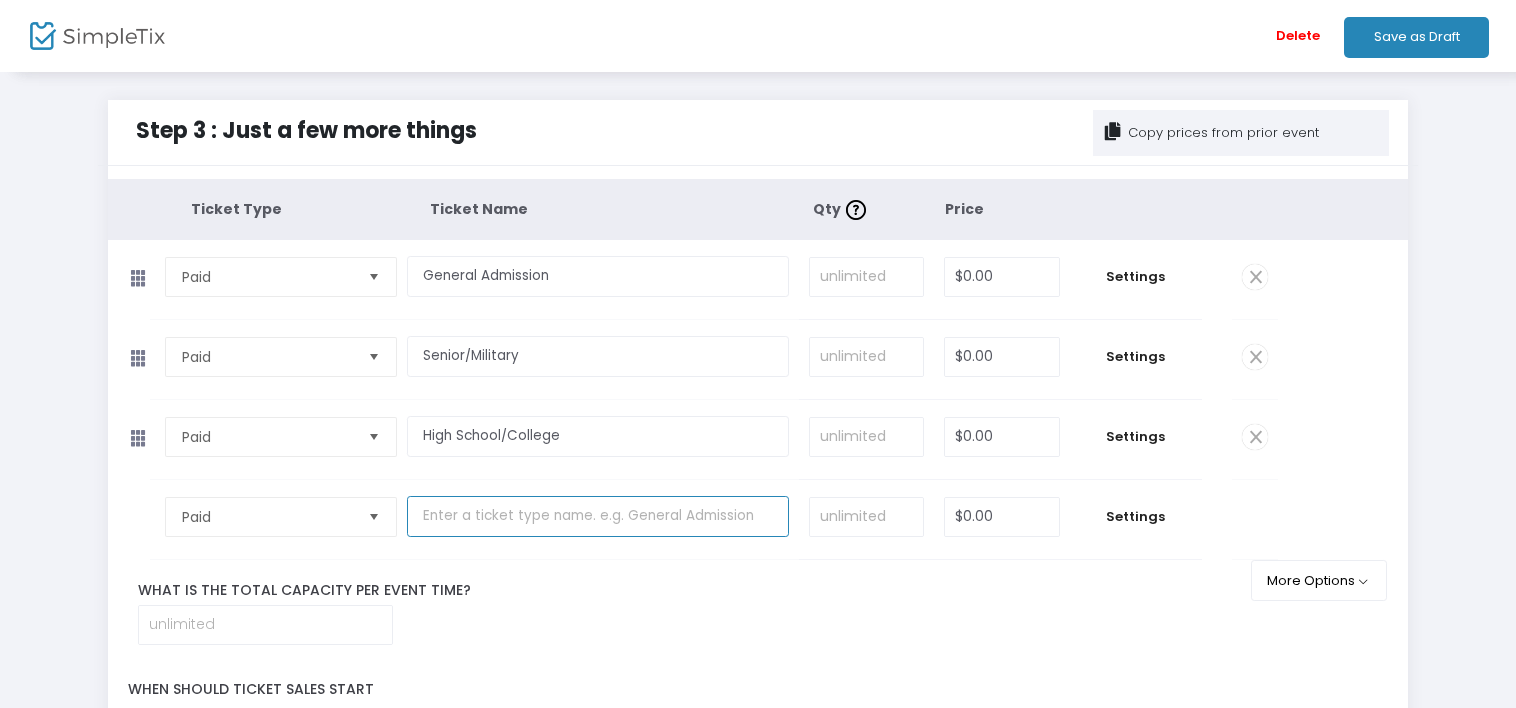 click at bounding box center (598, 516) 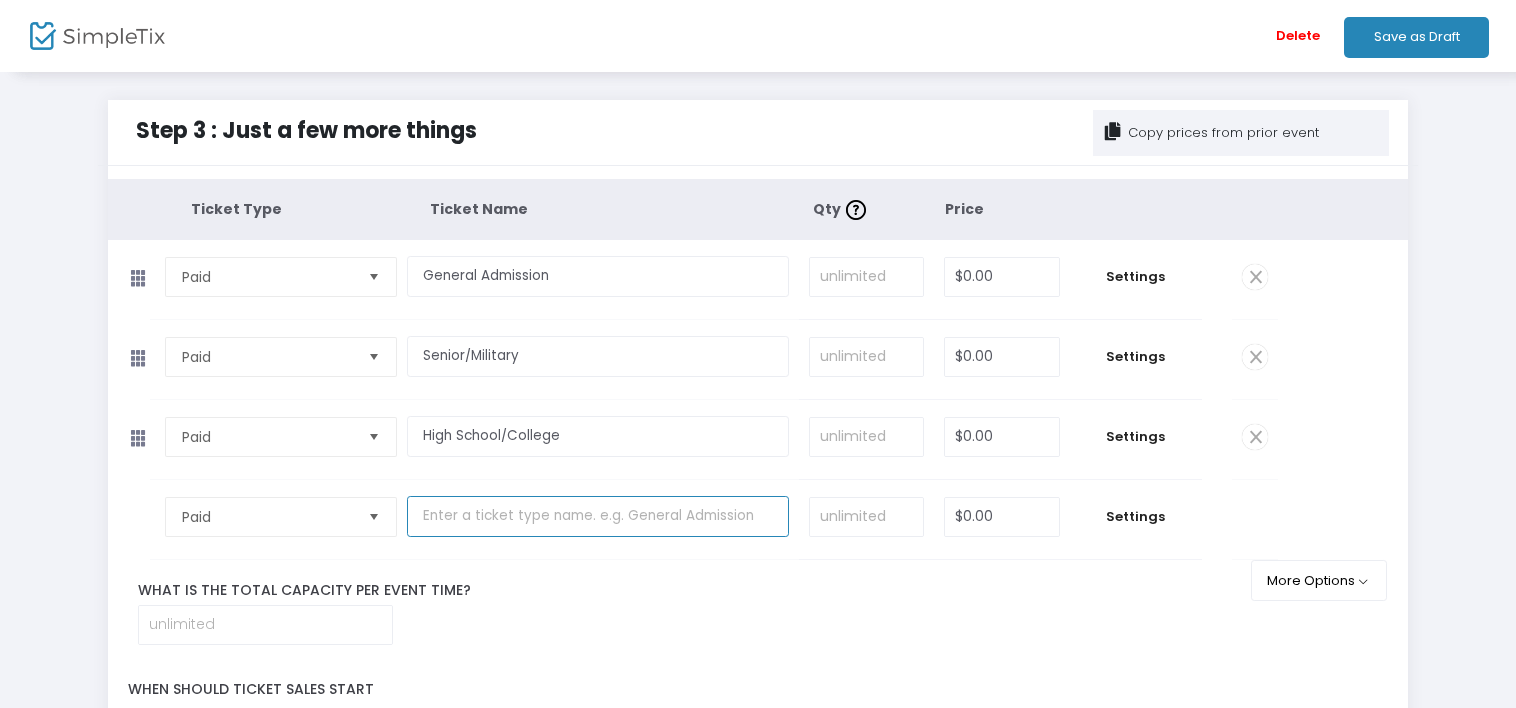 type on "Kids ages 0-12" 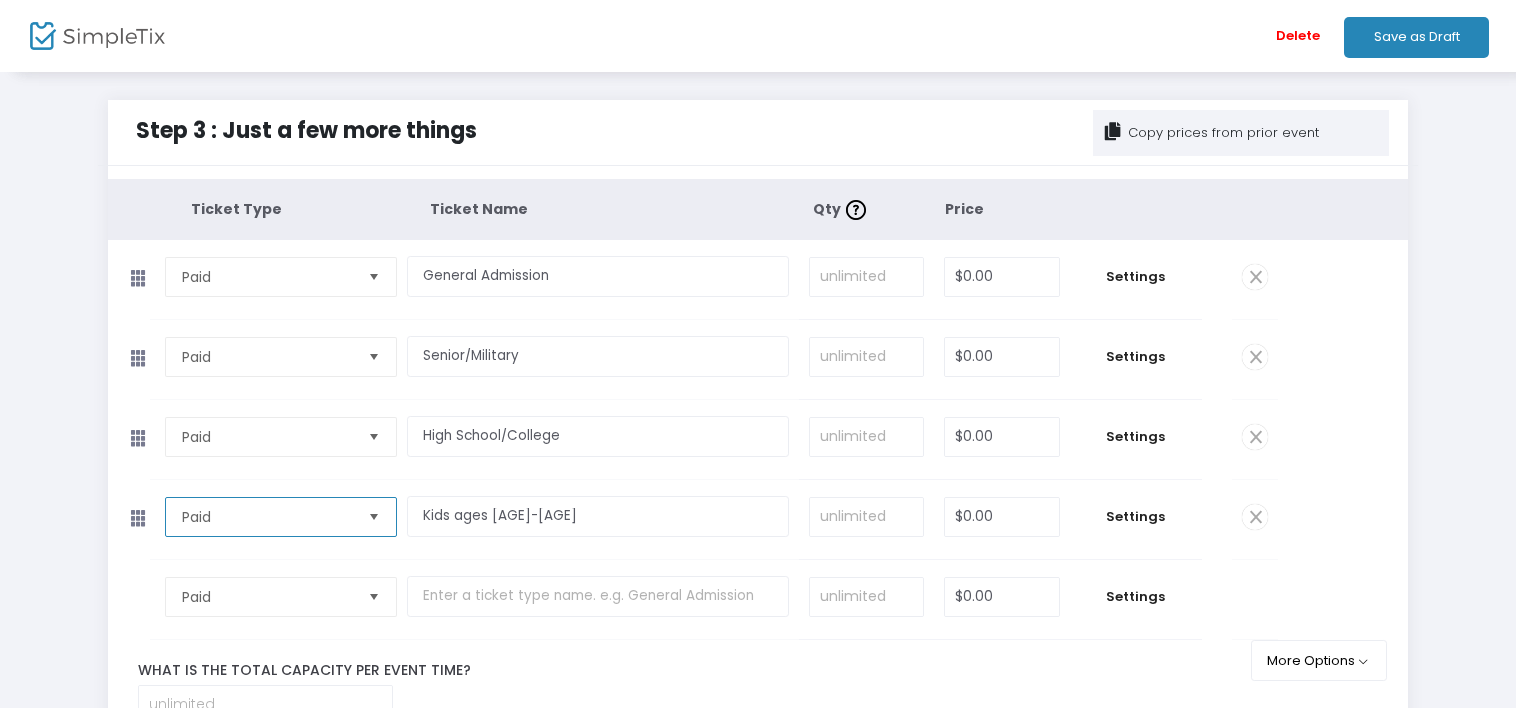 click on "Paid" at bounding box center [267, 517] 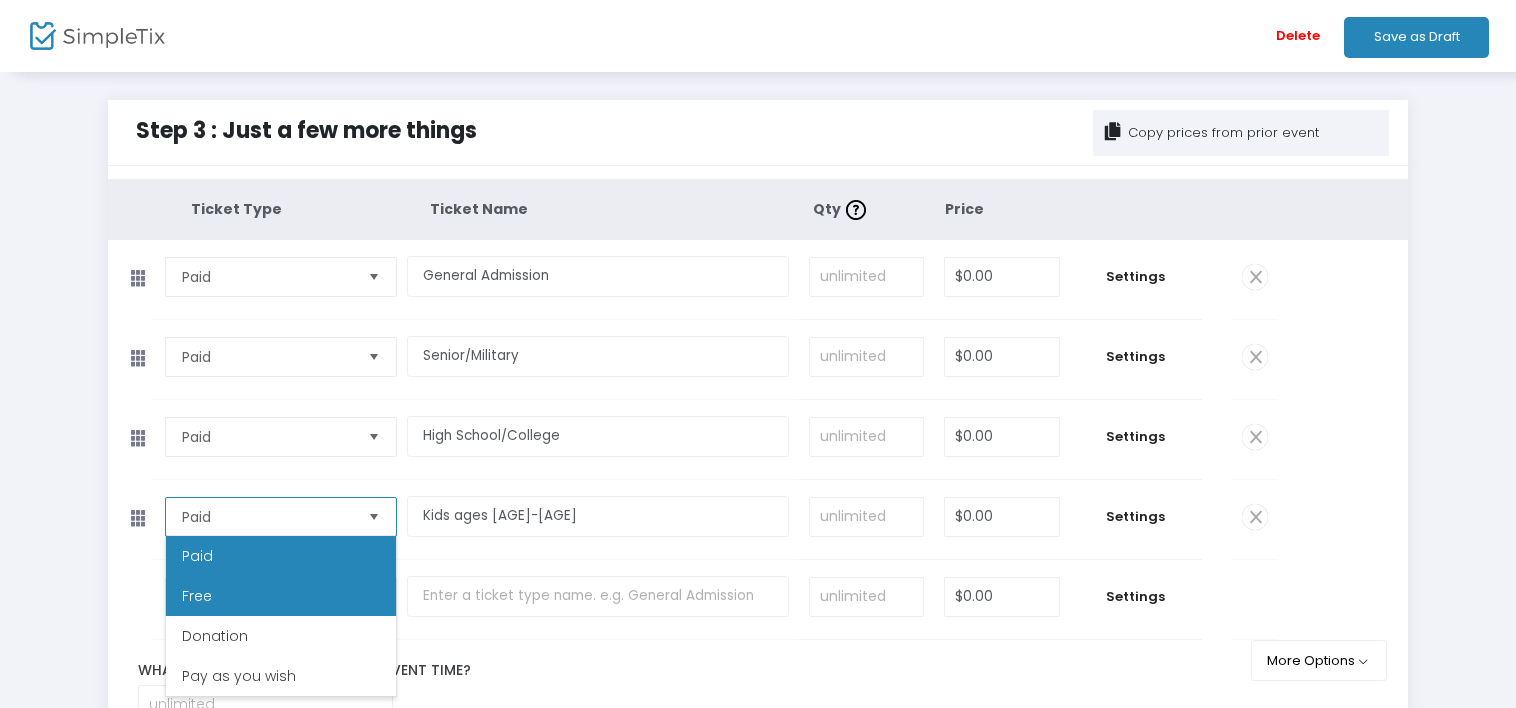 click on "Free" at bounding box center [281, 596] 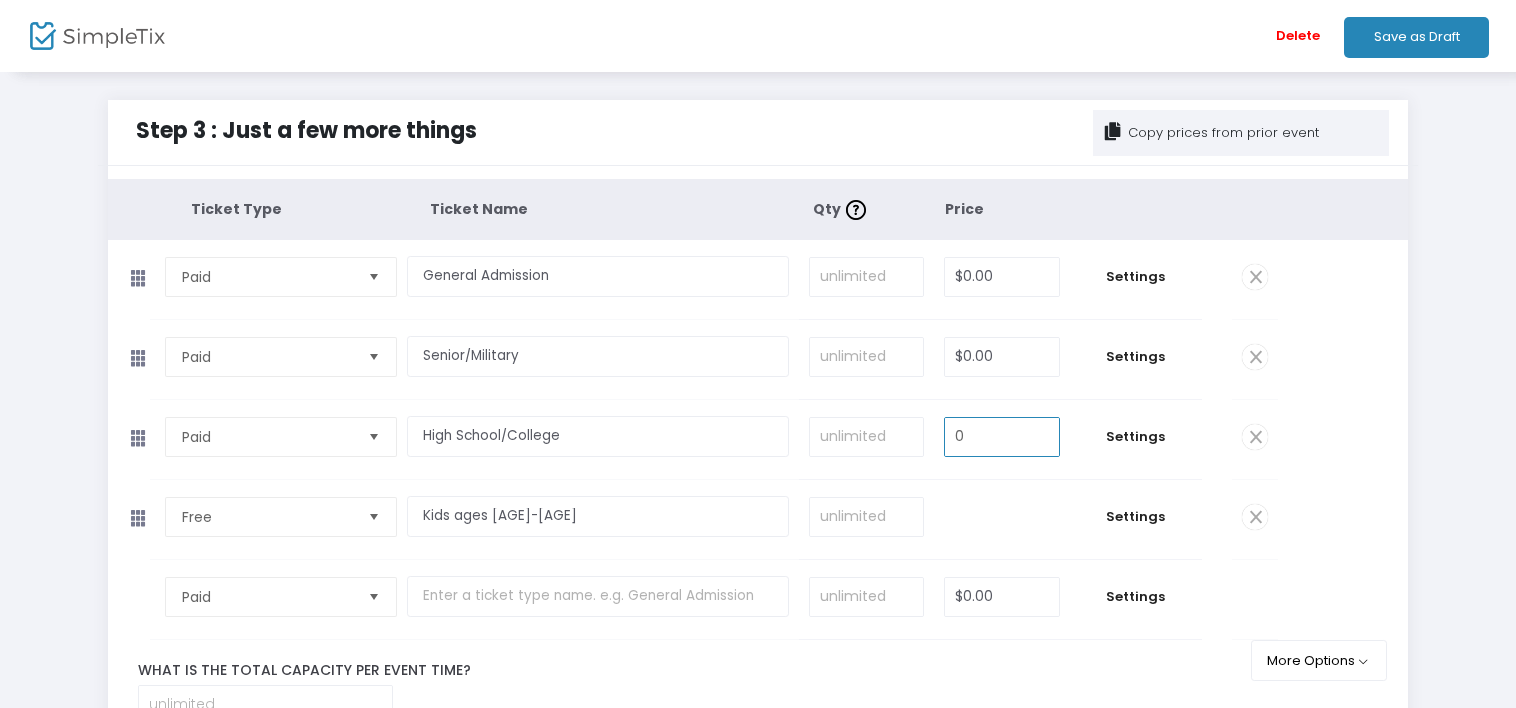 click on "0" at bounding box center [1002, 437] 